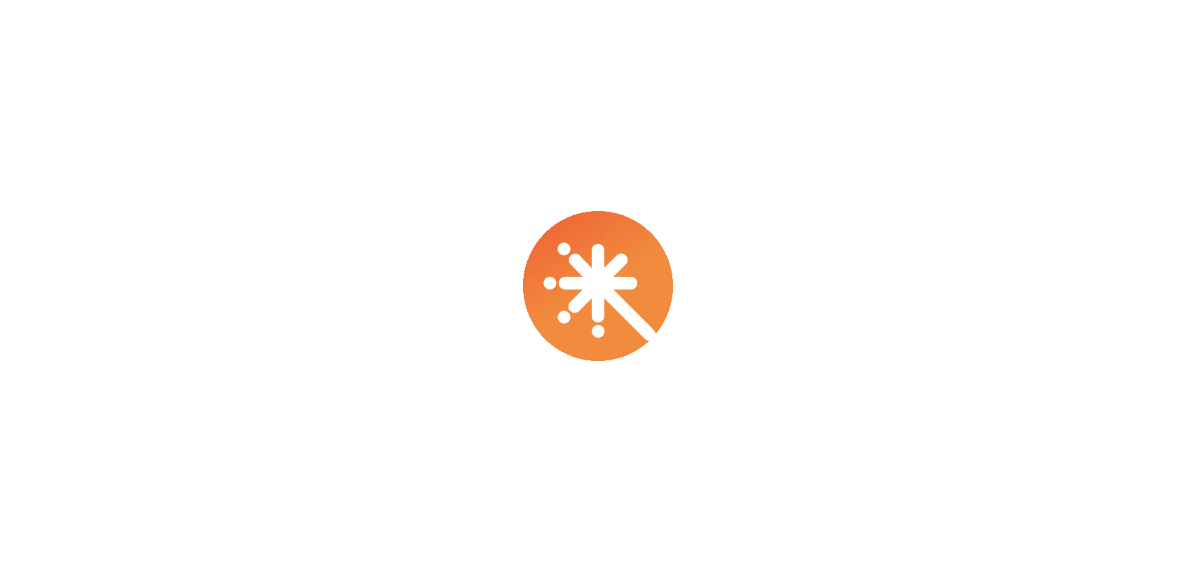 scroll, scrollTop: 0, scrollLeft: 0, axis: both 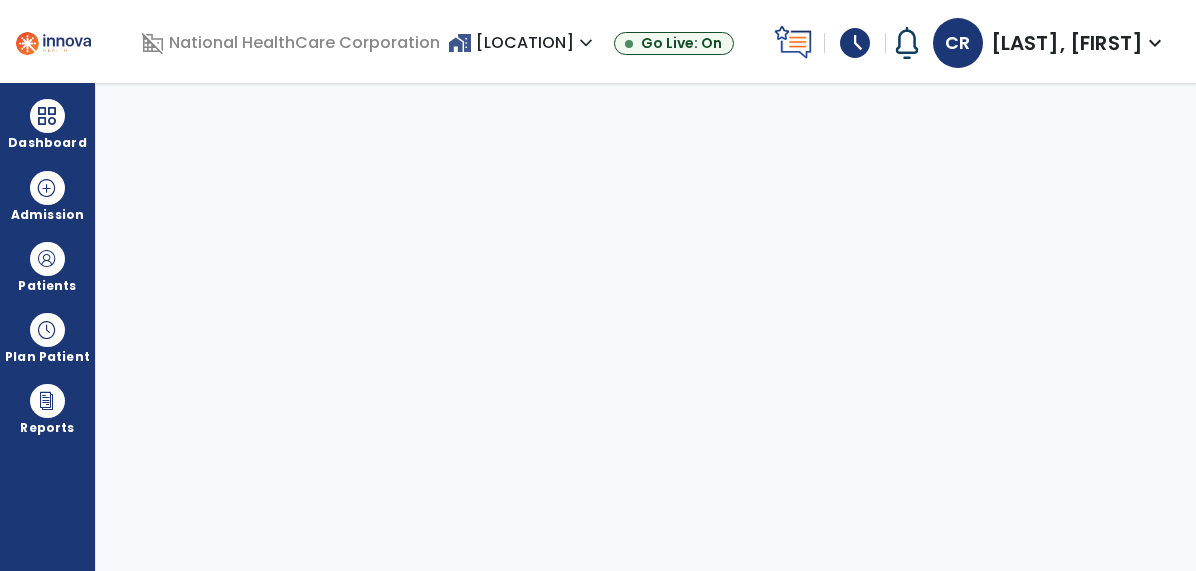 select on "****" 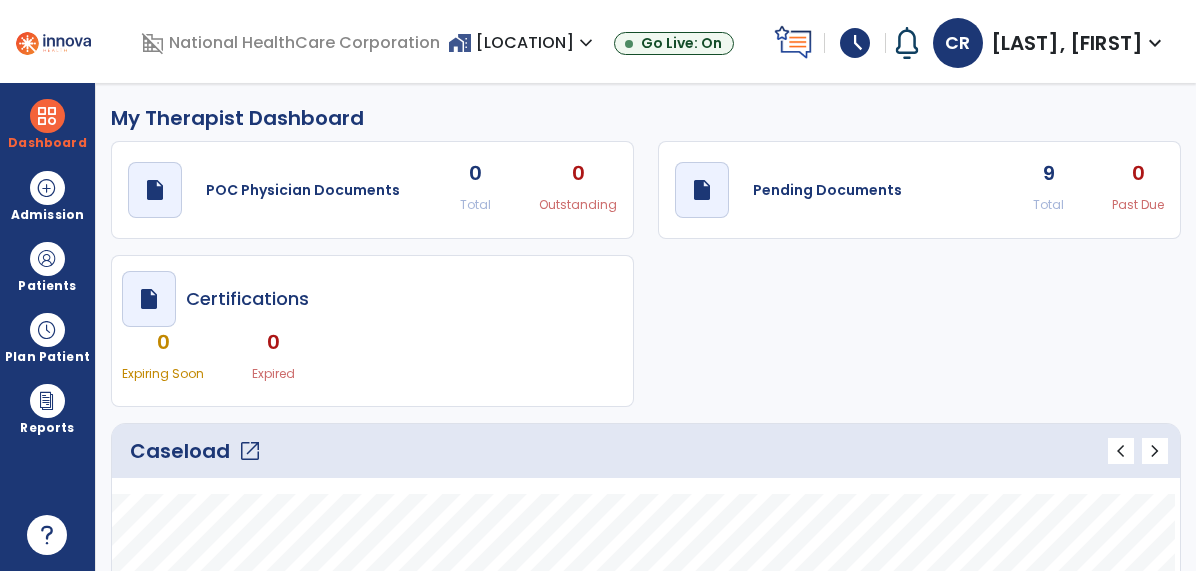 click on "Caseload   open_in_new" 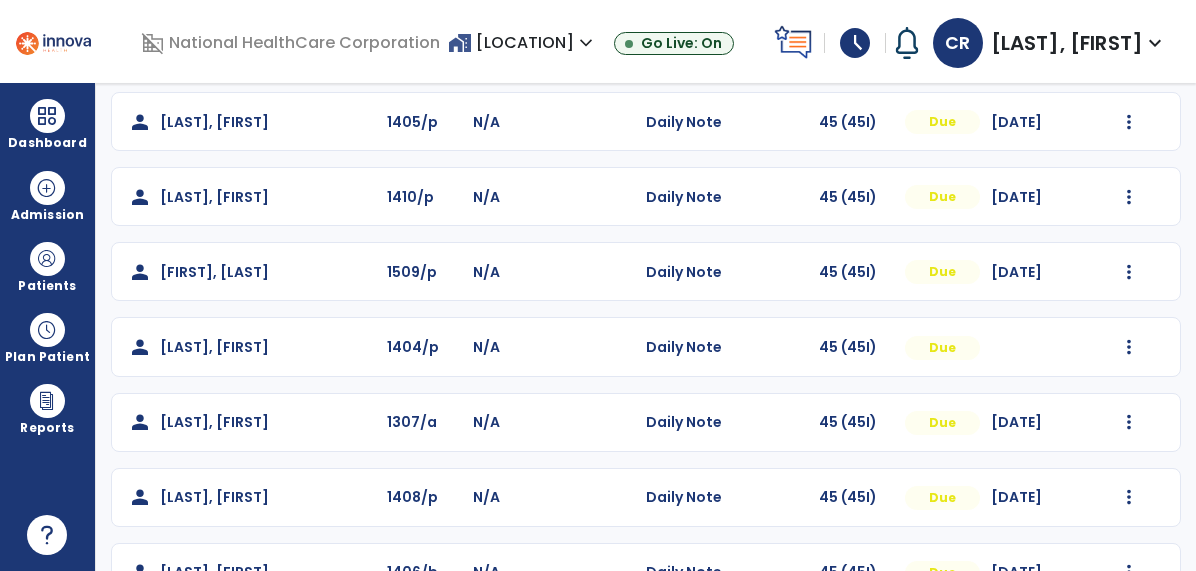 scroll, scrollTop: 396, scrollLeft: 0, axis: vertical 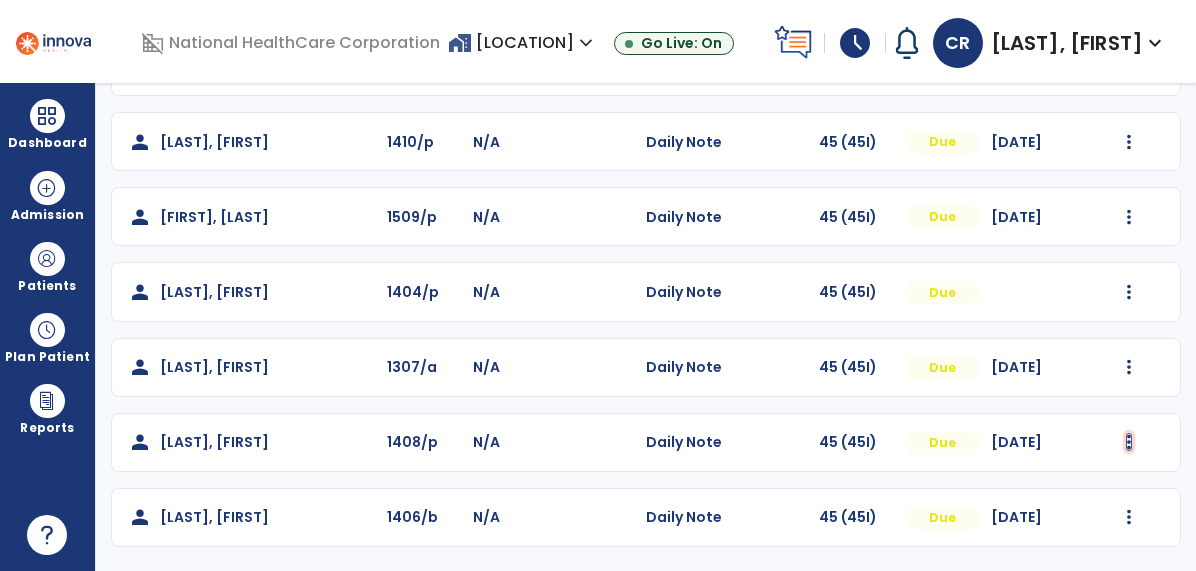 click at bounding box center [1129, -84] 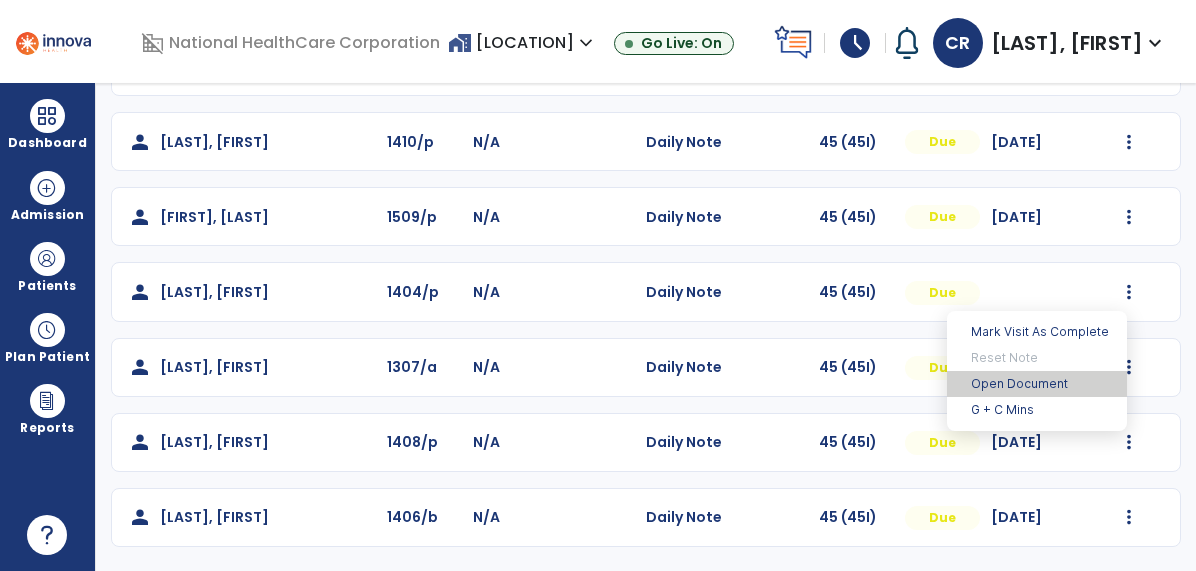 click on "Open Document" at bounding box center [1037, 384] 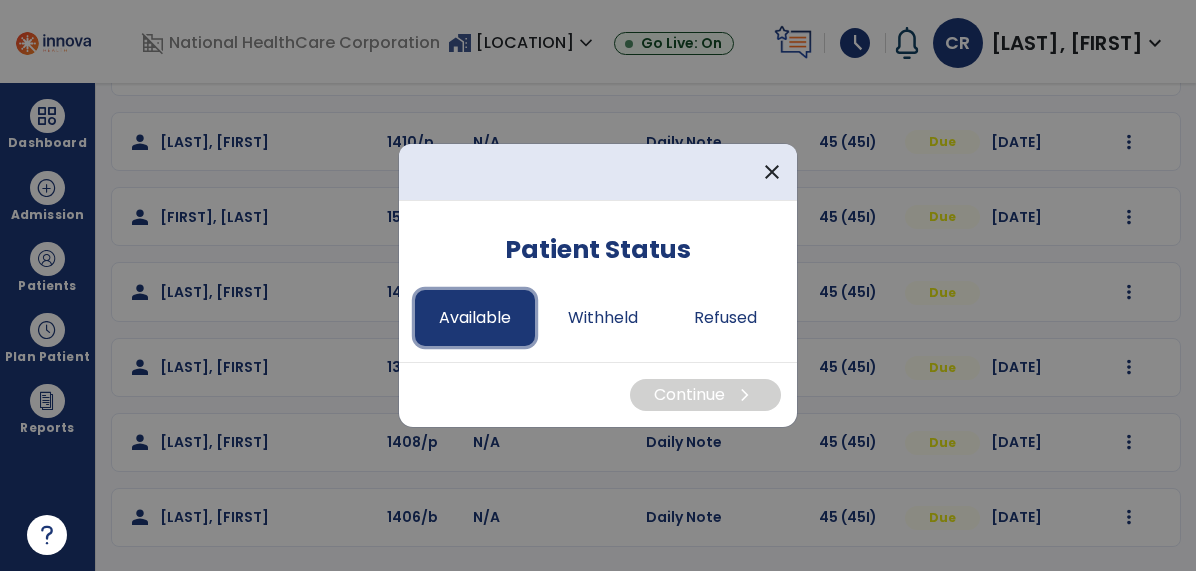 click on "Available" at bounding box center [475, 318] 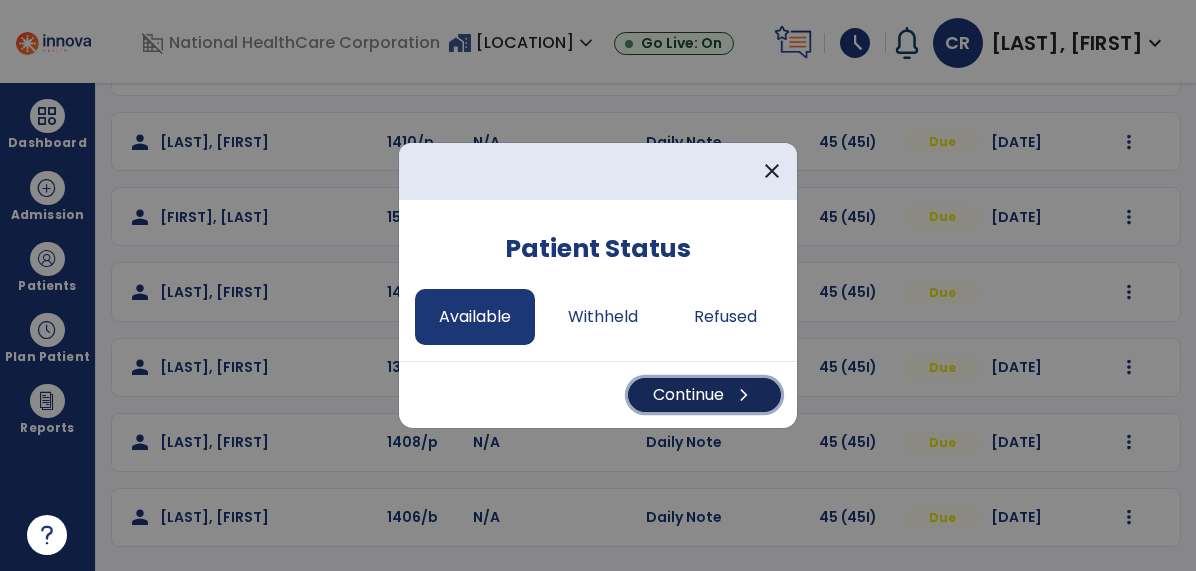 click on "Continue   chevron_right" at bounding box center [704, 395] 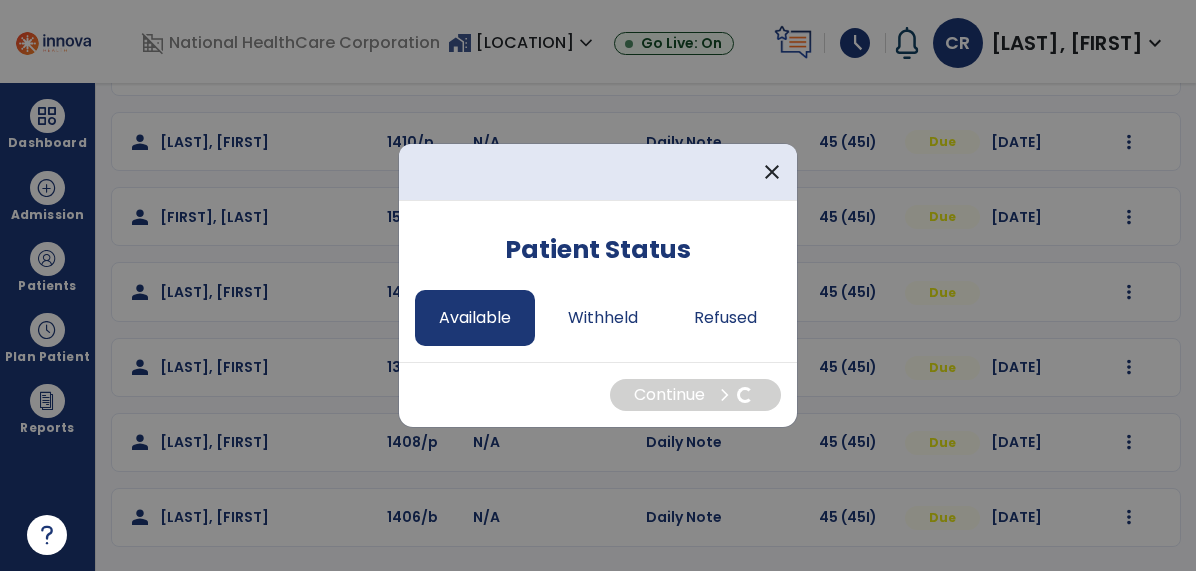 select on "*" 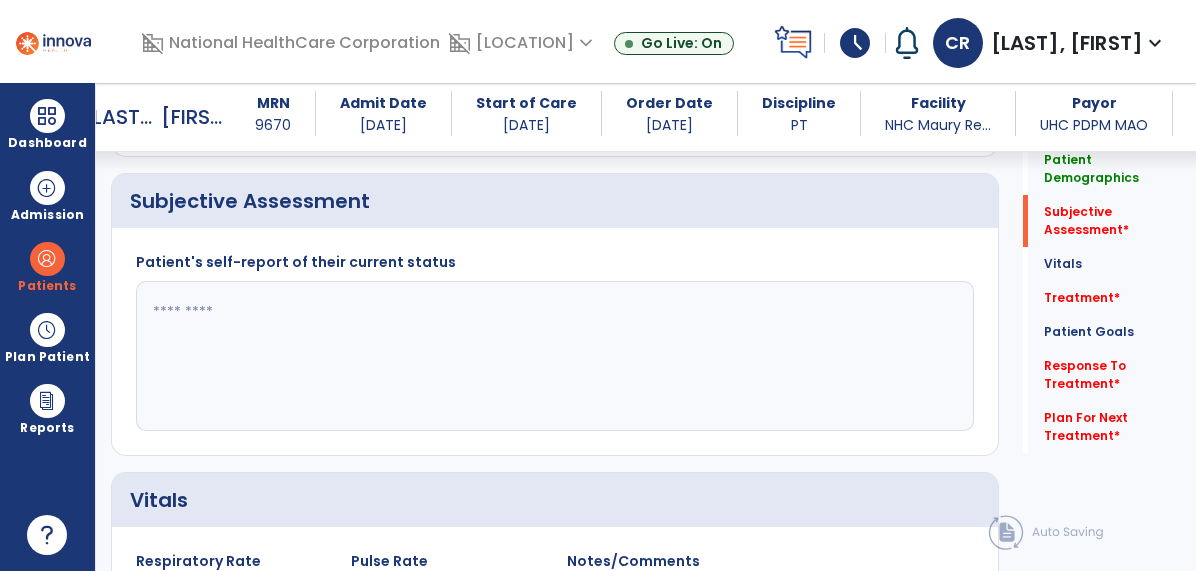scroll, scrollTop: 466, scrollLeft: 0, axis: vertical 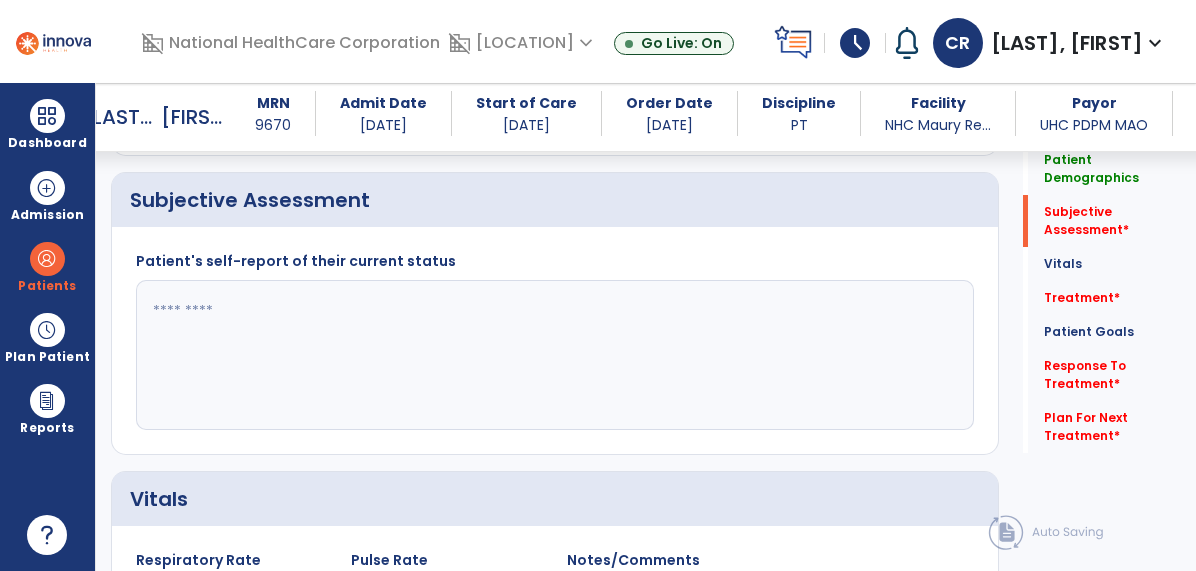 click 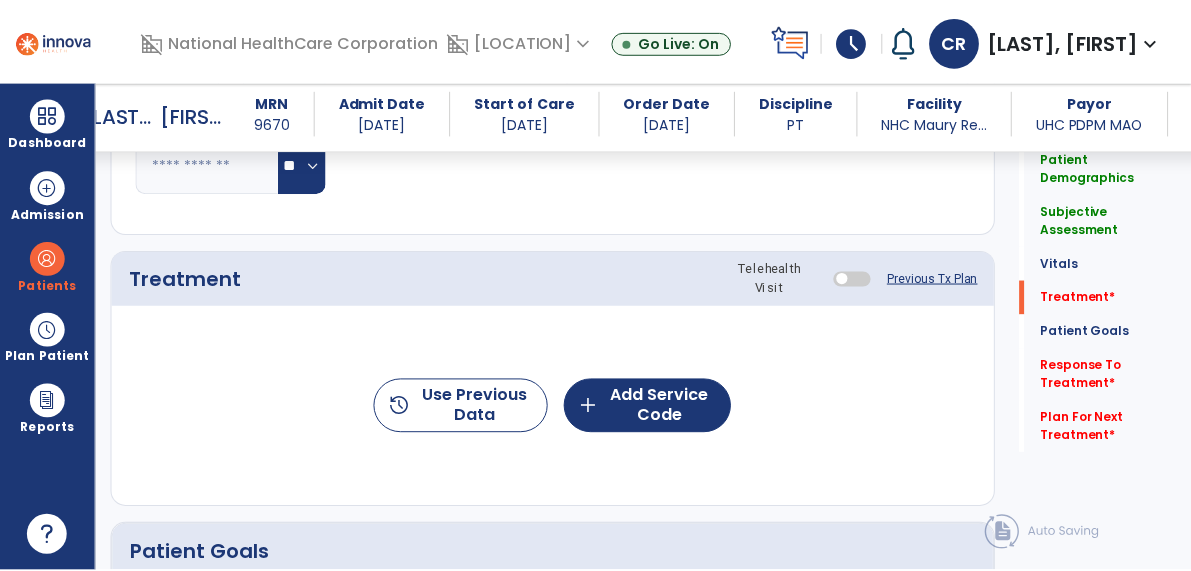 scroll, scrollTop: 1114, scrollLeft: 0, axis: vertical 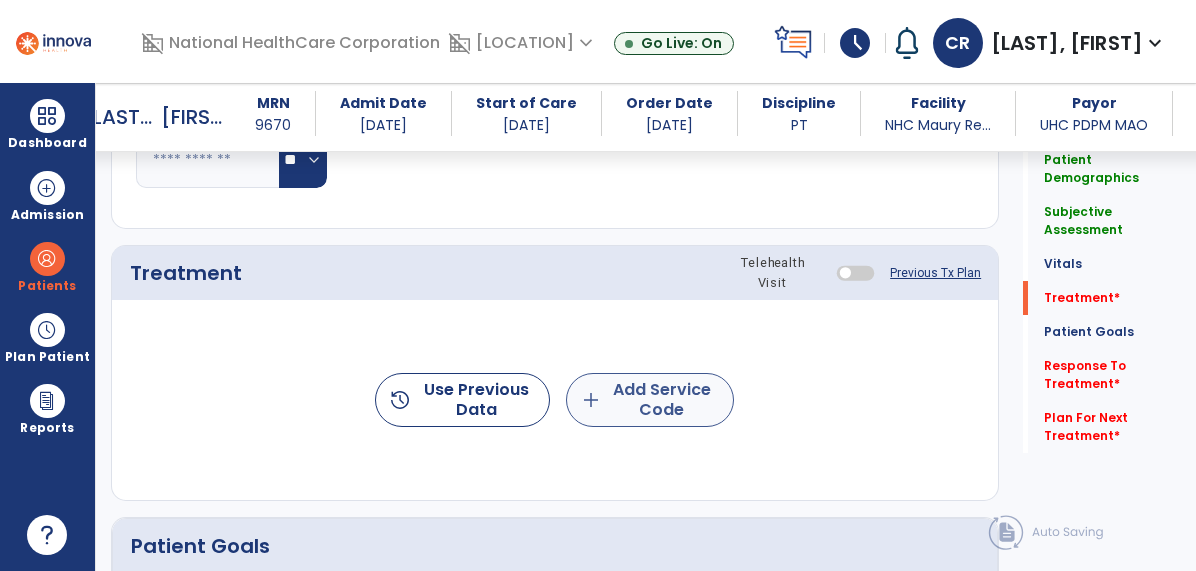 type on "**********" 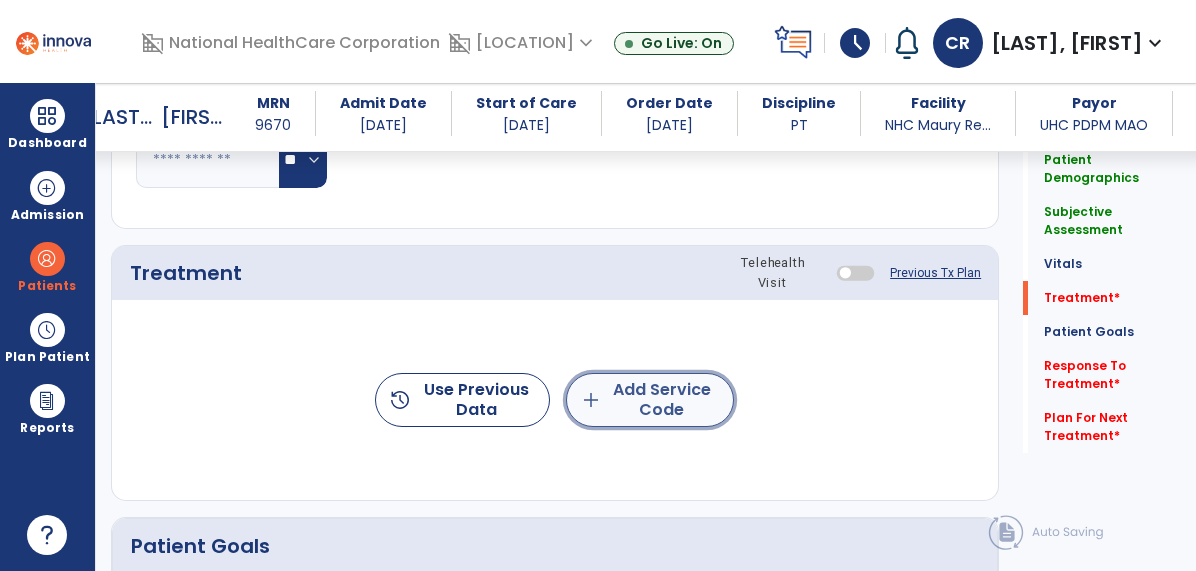 click on "add  Add Service Code" 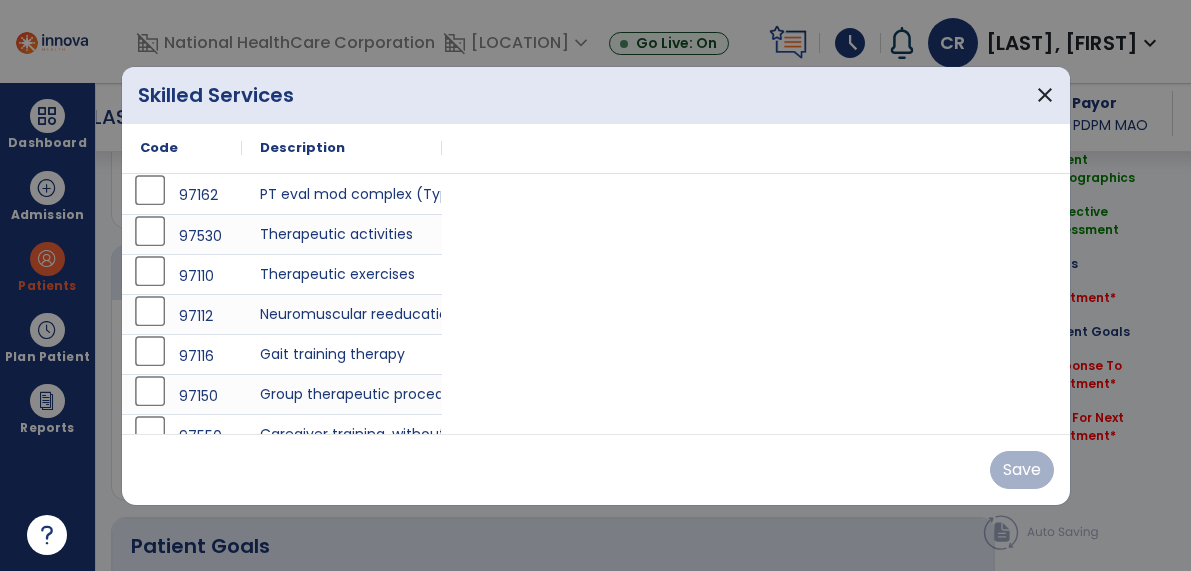 scroll, scrollTop: 1114, scrollLeft: 0, axis: vertical 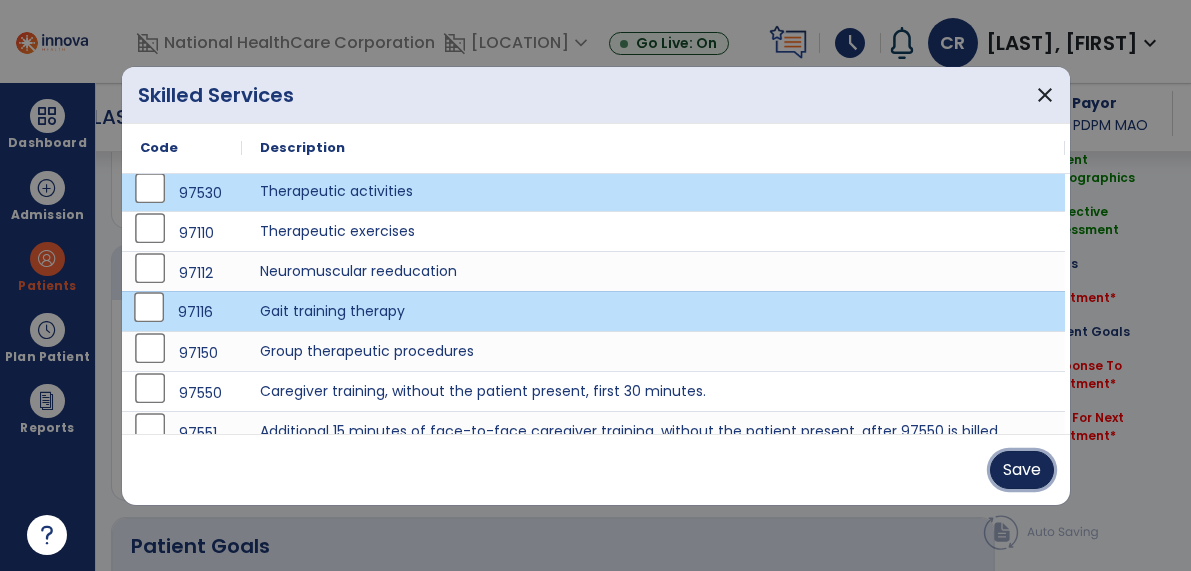 click on "Save" at bounding box center [1022, 470] 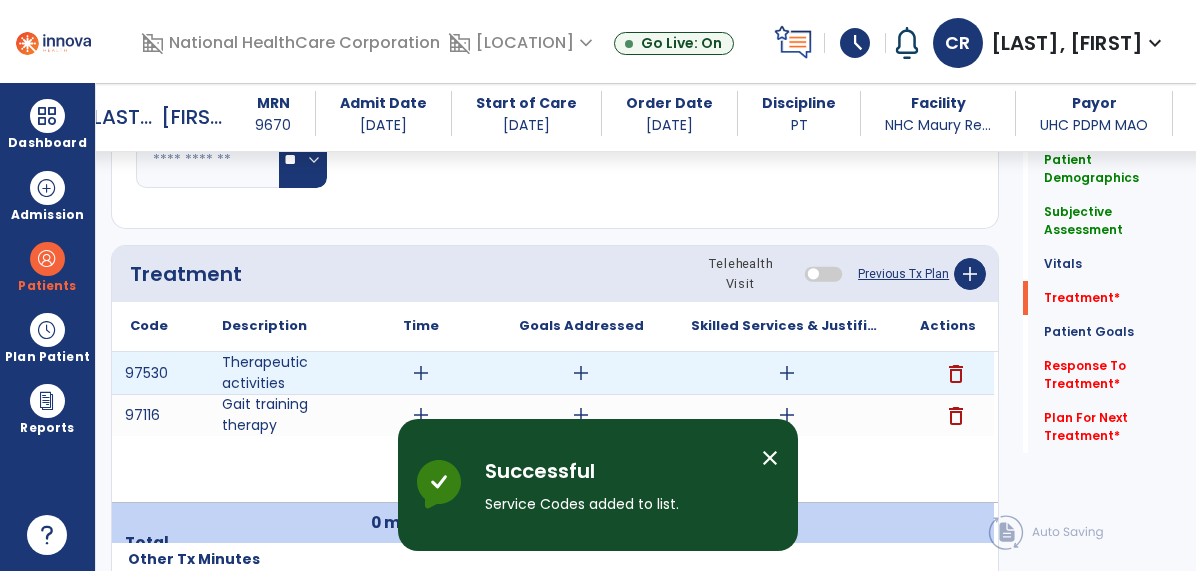 click on "add" at bounding box center [421, 373] 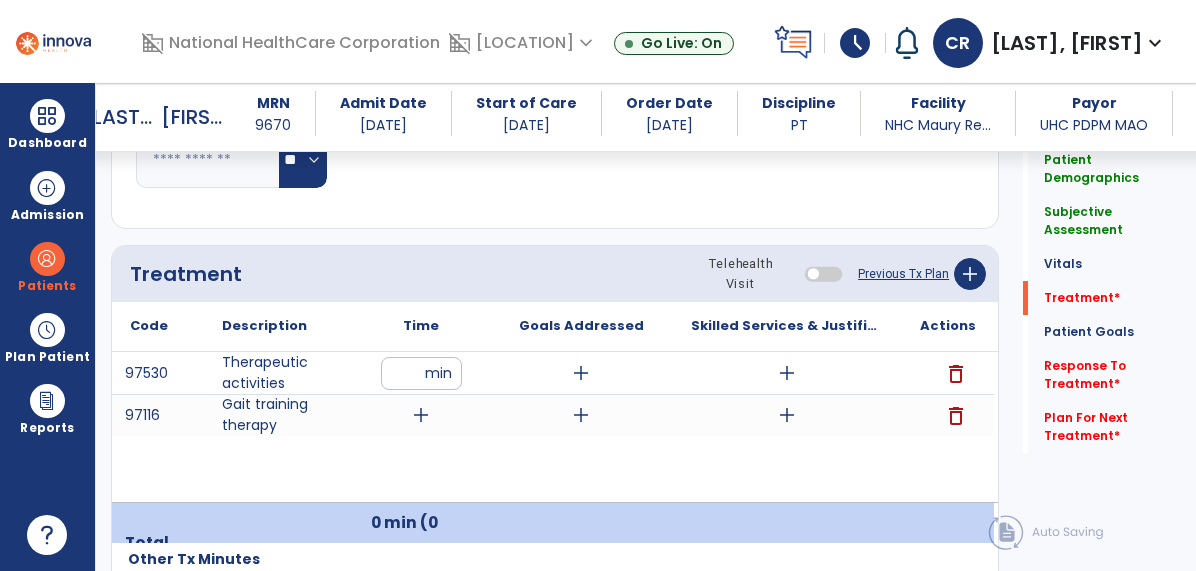 type on "**" 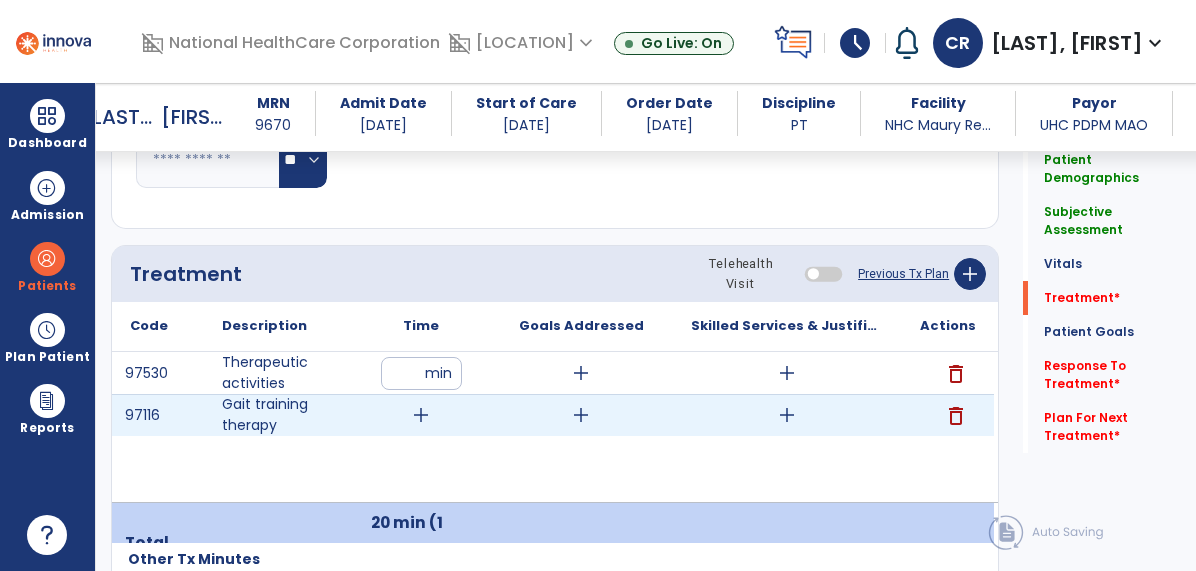 click on "add" at bounding box center (421, 415) 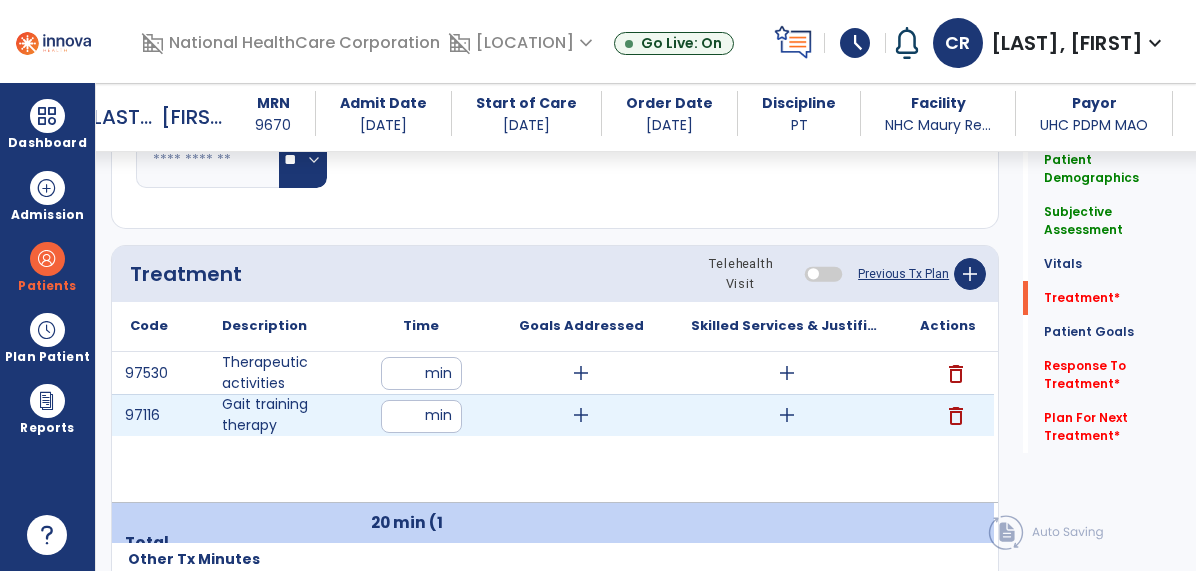 type on "**" 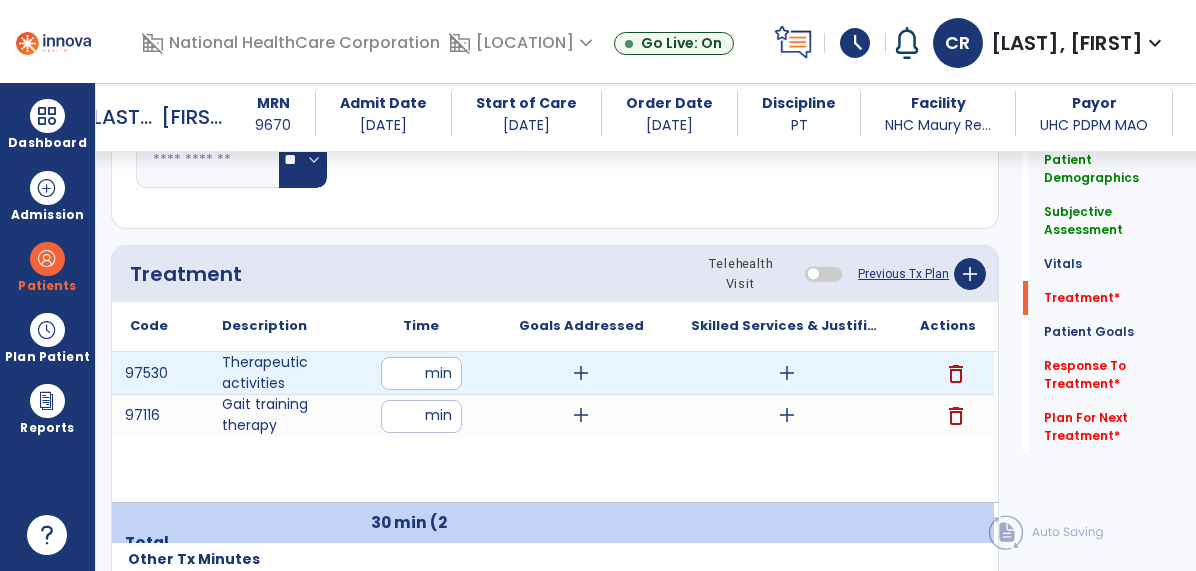 click on "add" at bounding box center (787, 373) 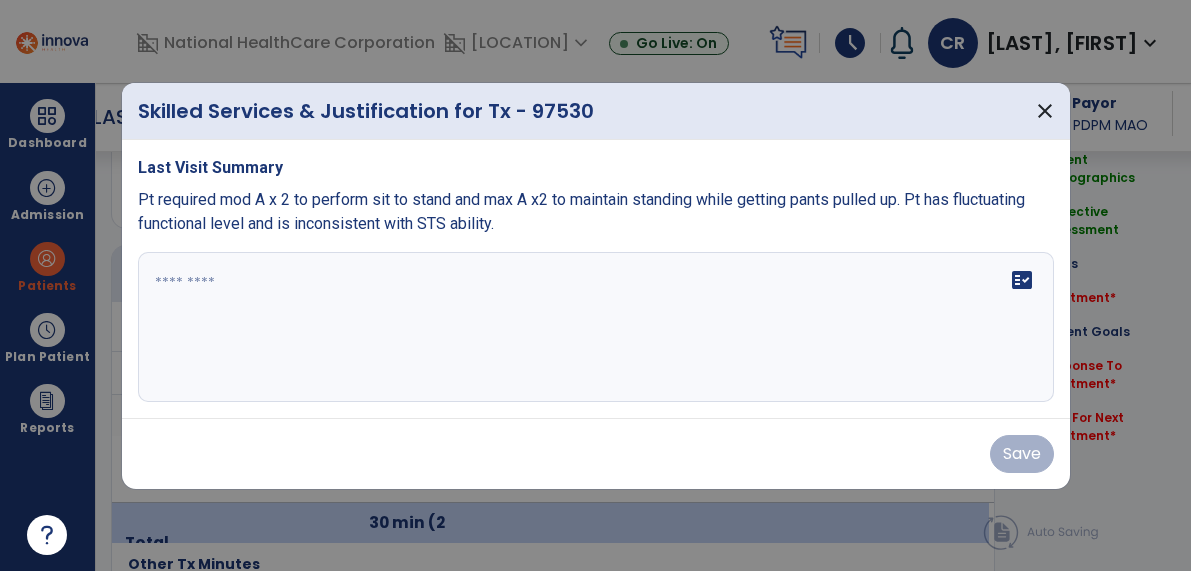 scroll, scrollTop: 1114, scrollLeft: 0, axis: vertical 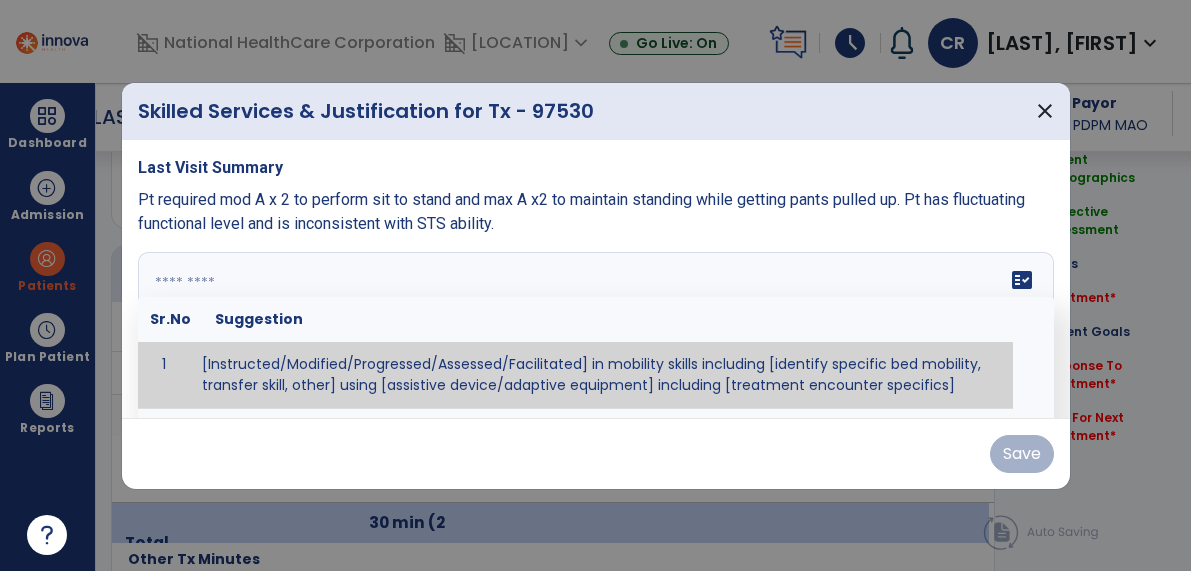 click on "fact_check  Sr.No Suggestion 1 [Instructed/Modified/Progressed/Assessed/Facilitated] in mobility skills including [identify specific bed mobility, transfer skill, other] using [assistive device/adaptive equipment] including [treatment encounter specifics]" at bounding box center (596, 327) 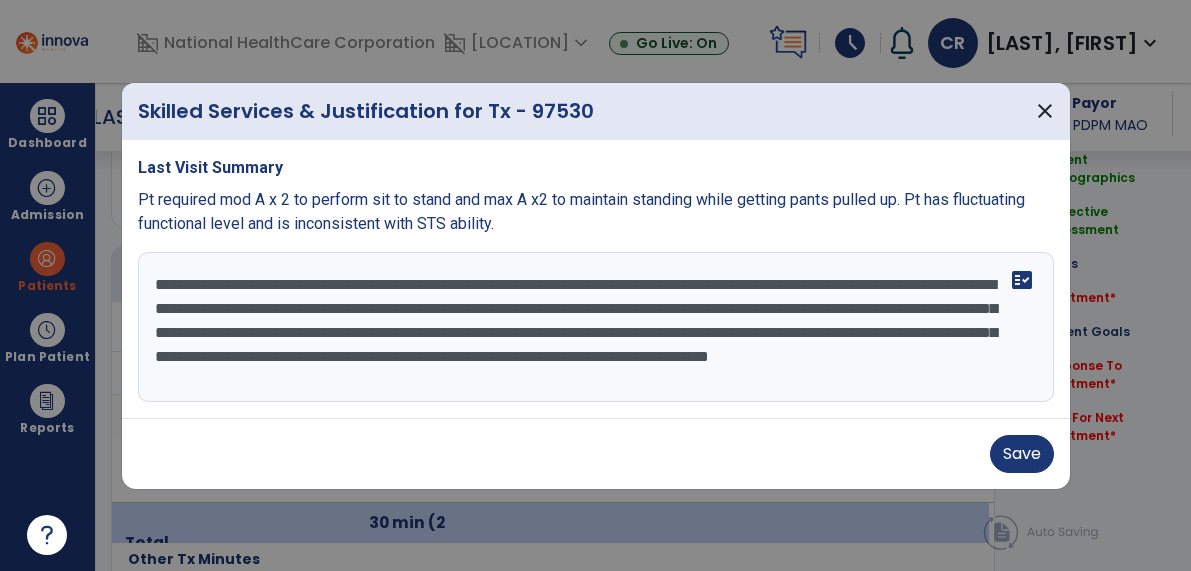 scroll, scrollTop: 16, scrollLeft: 0, axis: vertical 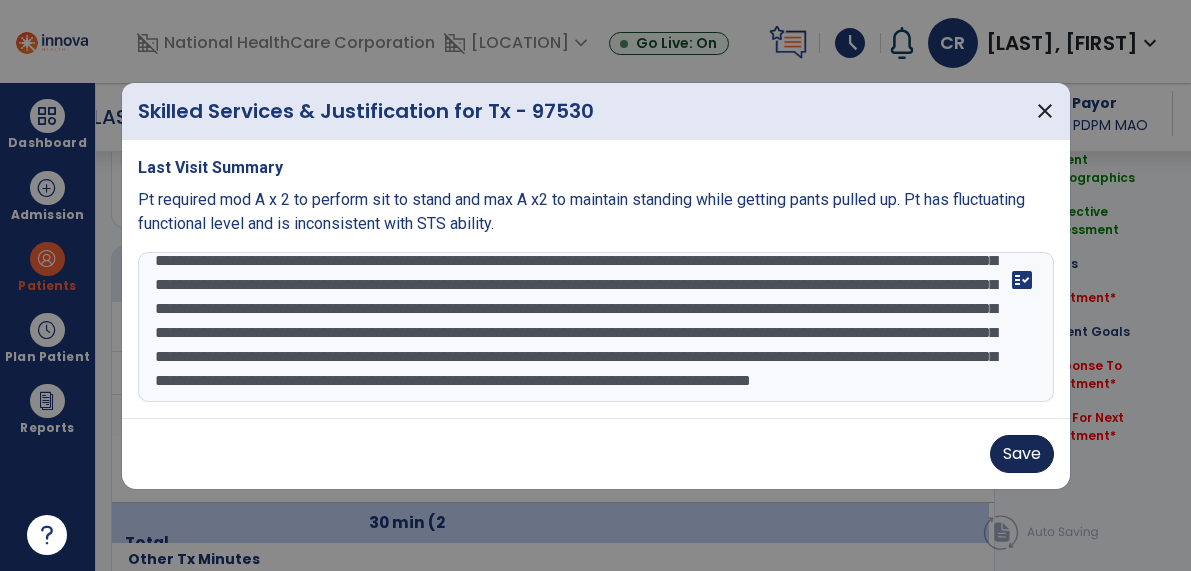 type on "**********" 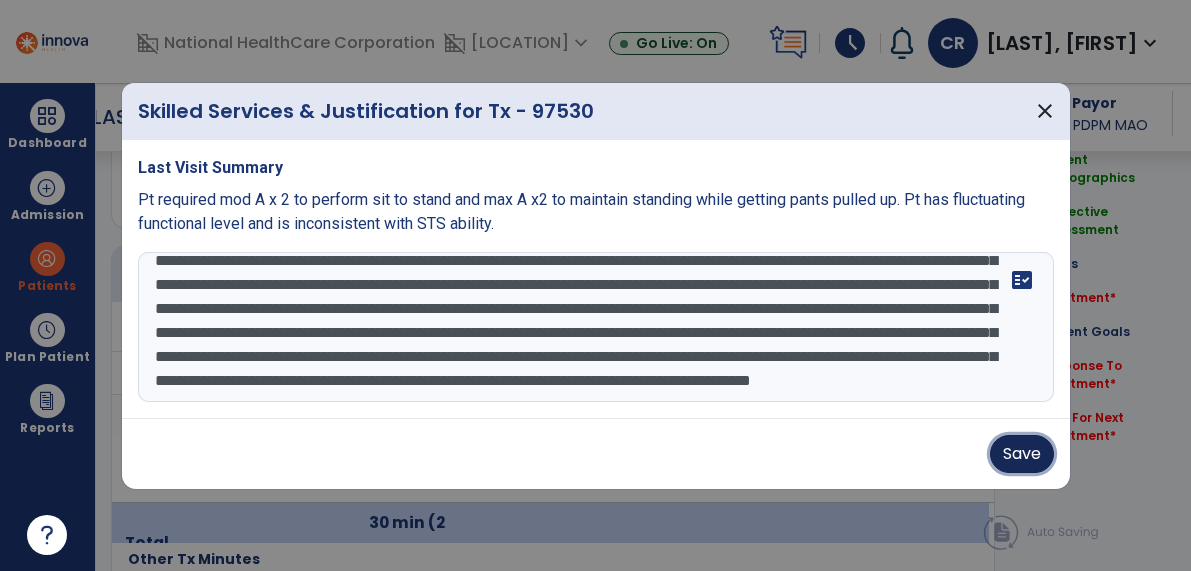 click on "Save" at bounding box center (1022, 454) 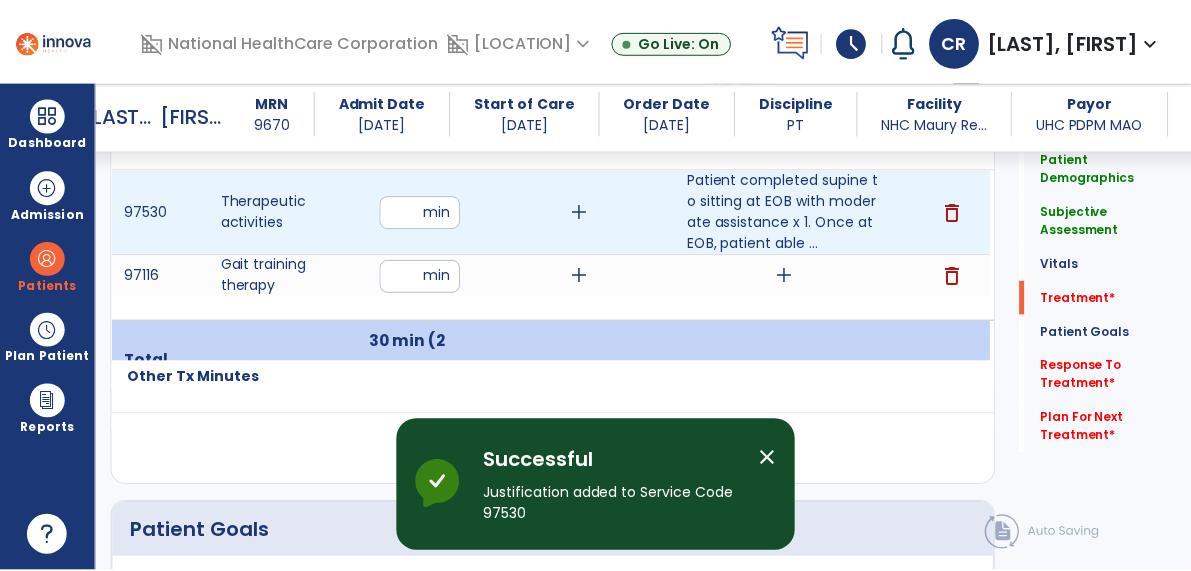 scroll, scrollTop: 1297, scrollLeft: 0, axis: vertical 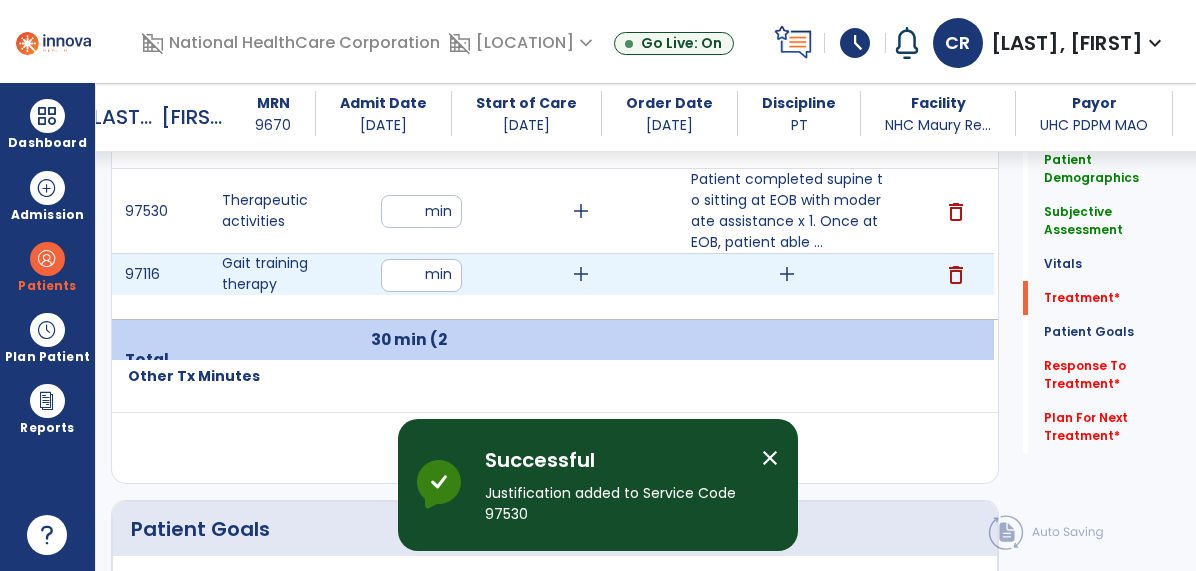 click on "add" at bounding box center (787, 274) 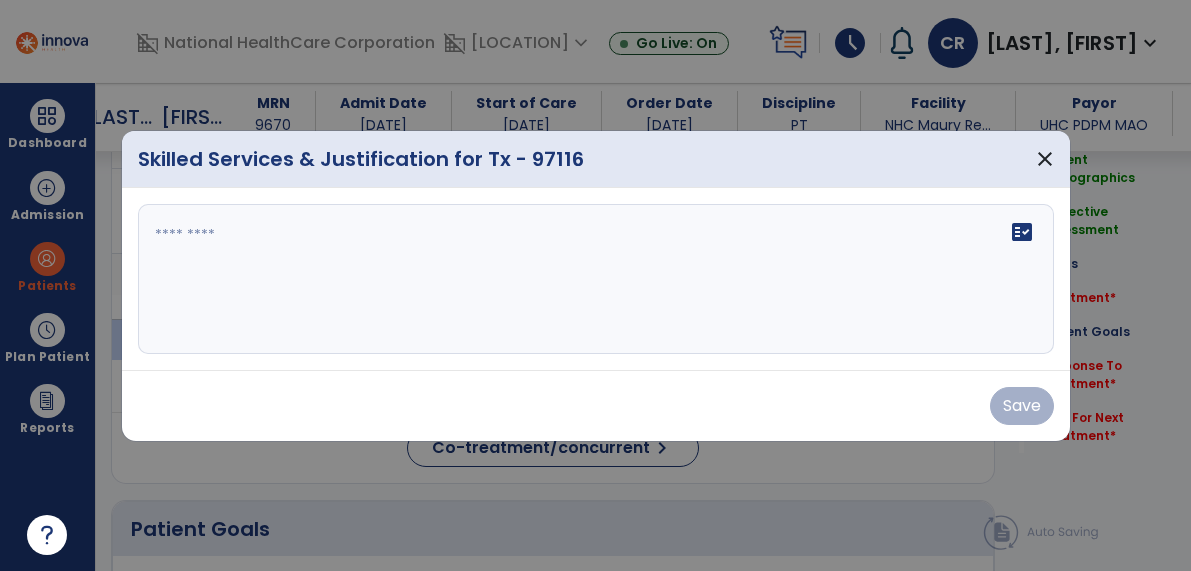scroll, scrollTop: 1297, scrollLeft: 0, axis: vertical 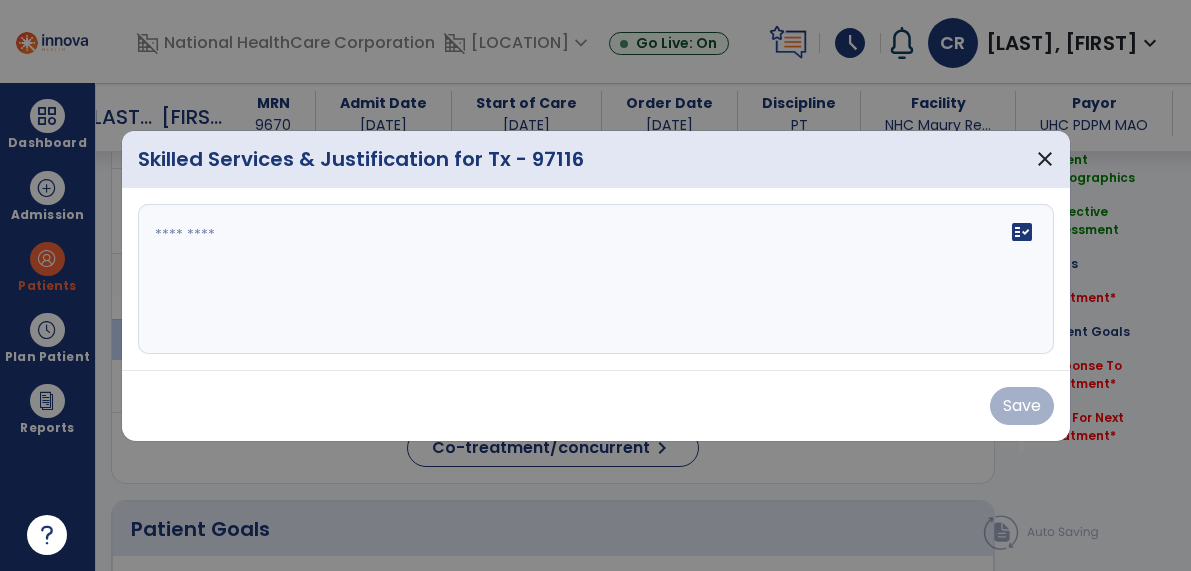 click at bounding box center [596, 279] 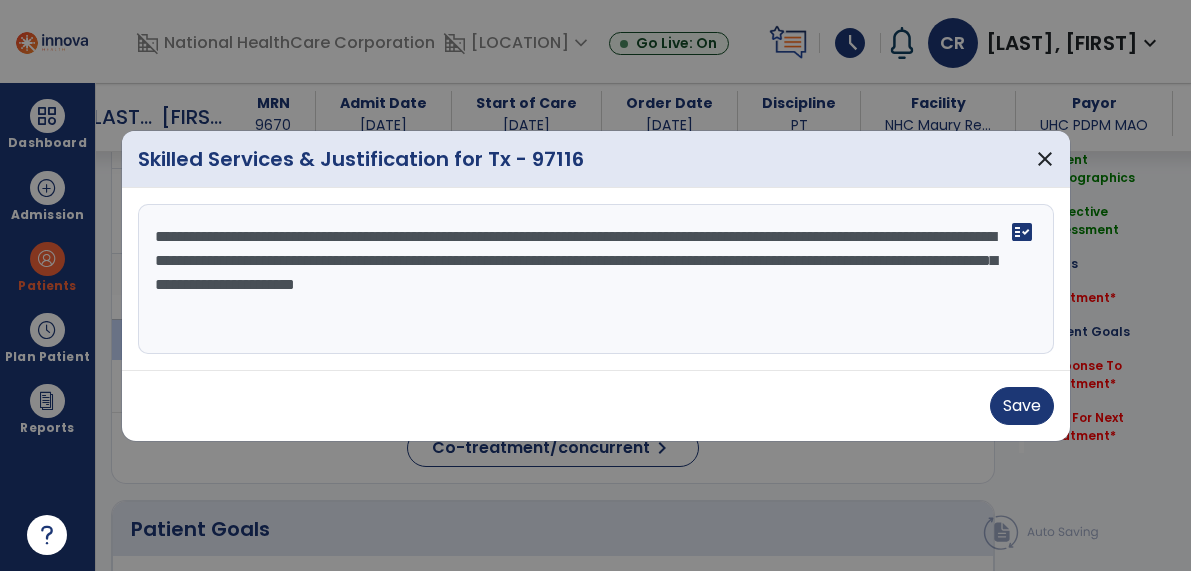 click on "**********" at bounding box center [596, 279] 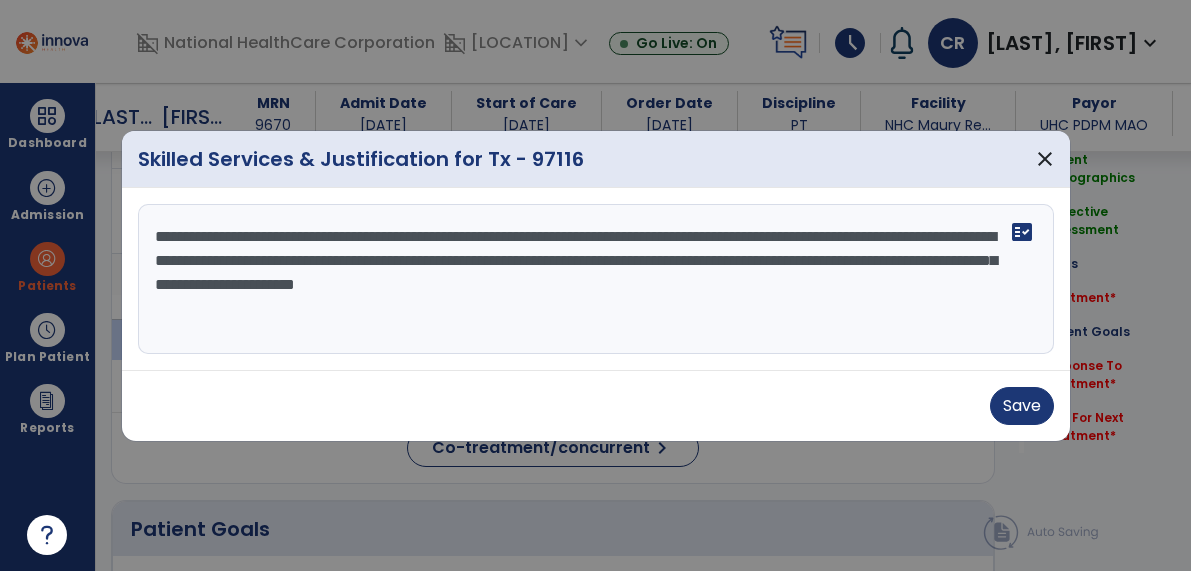 click on "**********" at bounding box center [596, 279] 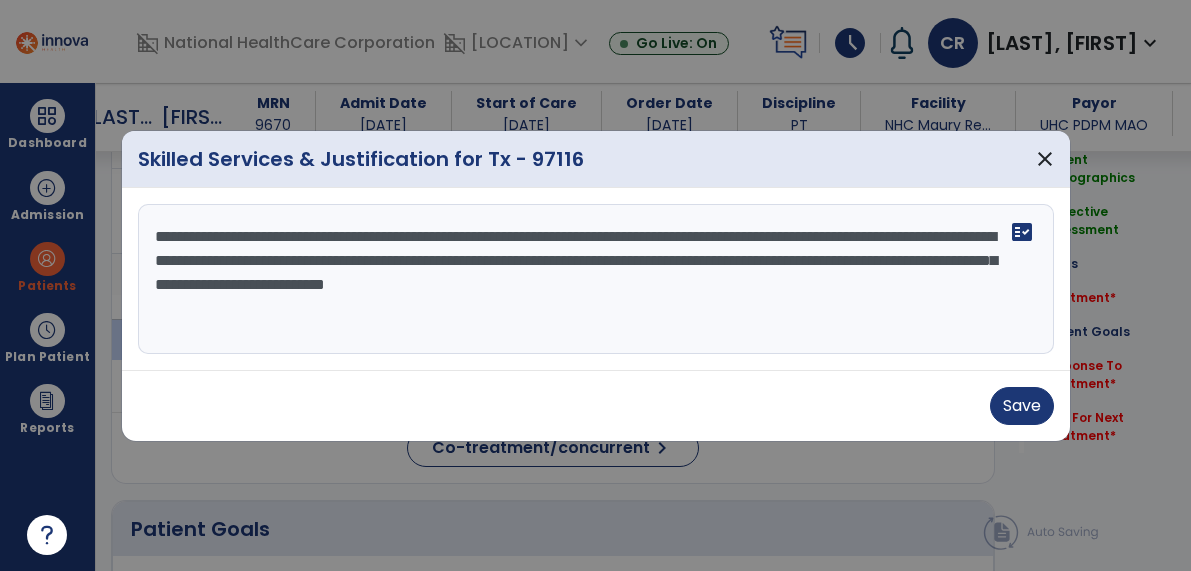 click on "**********" at bounding box center [596, 279] 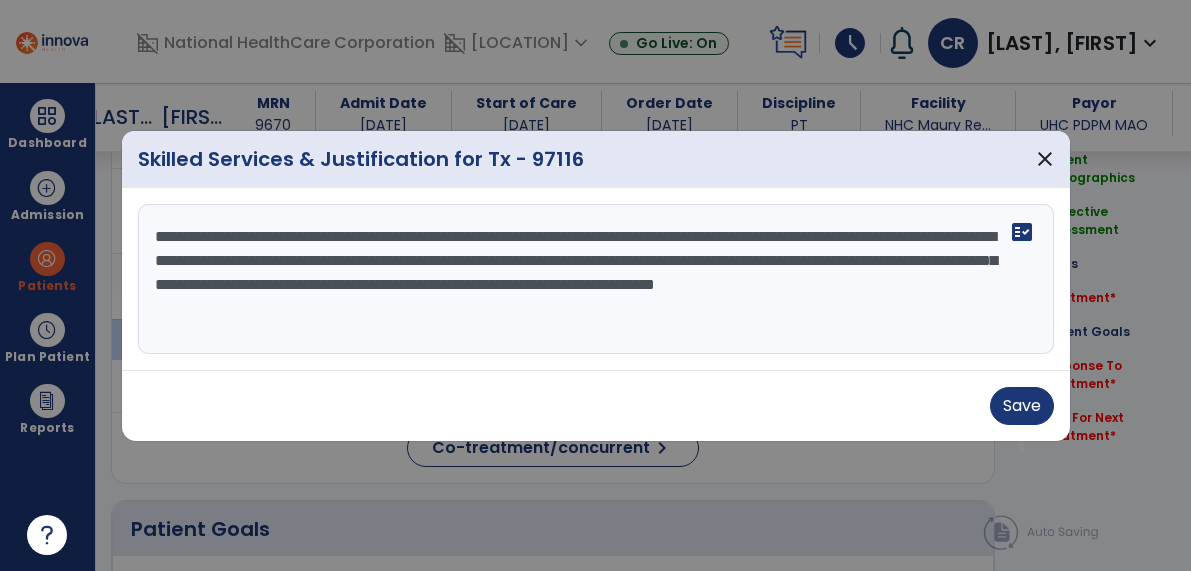 click on "**********" at bounding box center [596, 279] 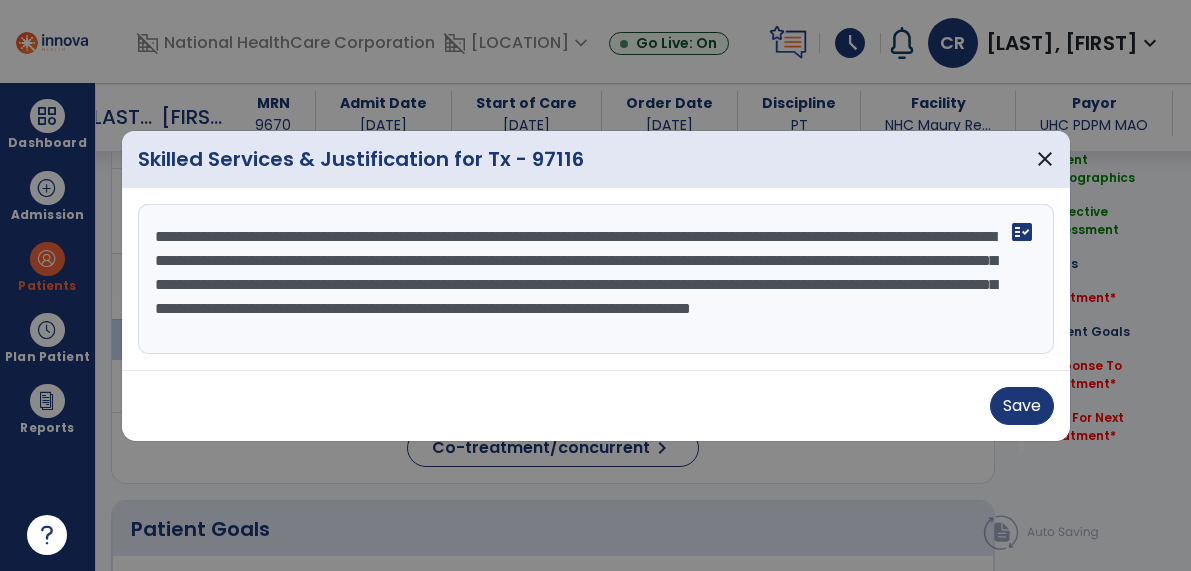 scroll, scrollTop: 16, scrollLeft: 0, axis: vertical 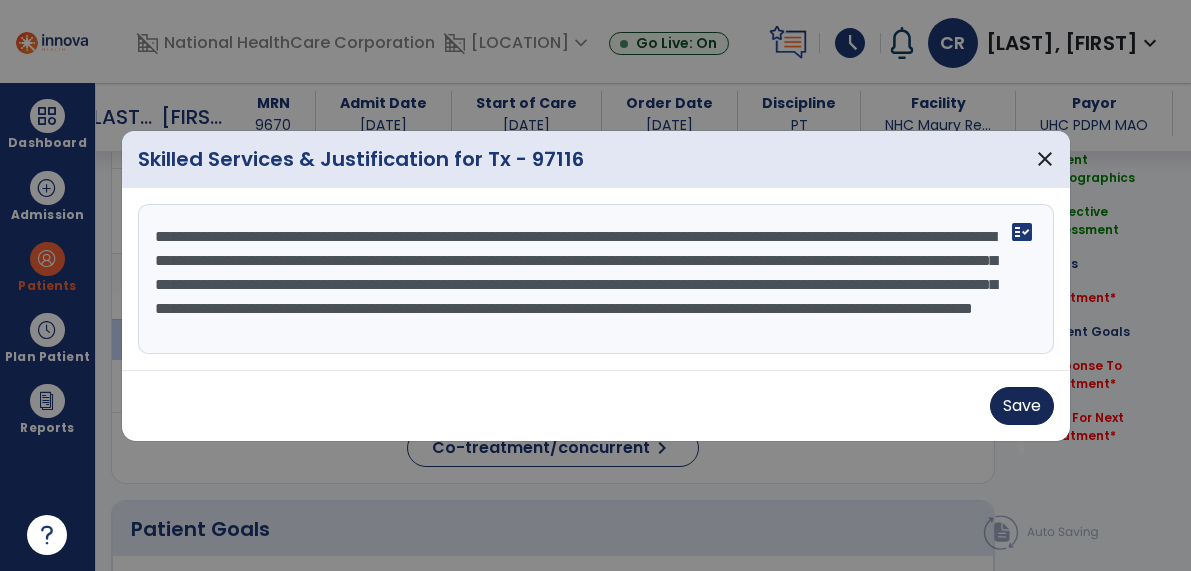 type on "**********" 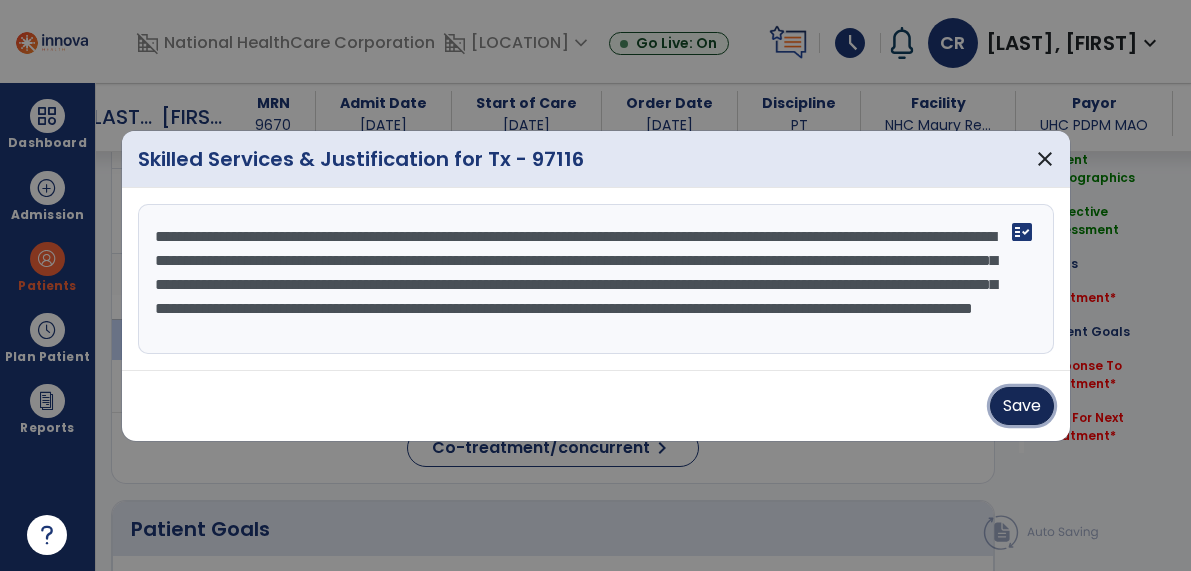 click on "Save" at bounding box center (1022, 406) 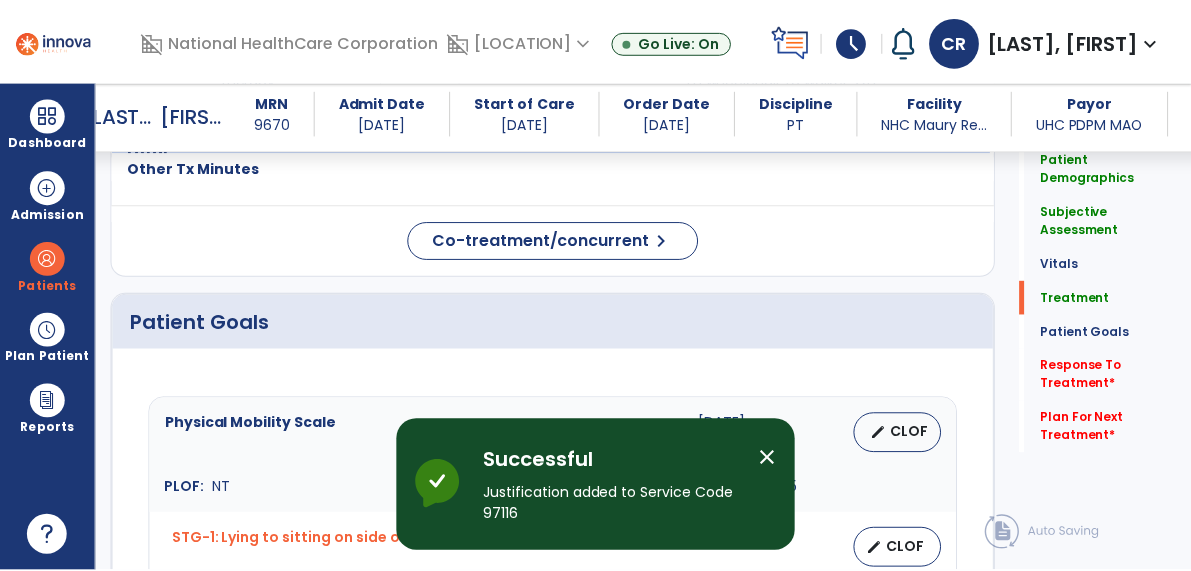scroll, scrollTop: 1523, scrollLeft: 0, axis: vertical 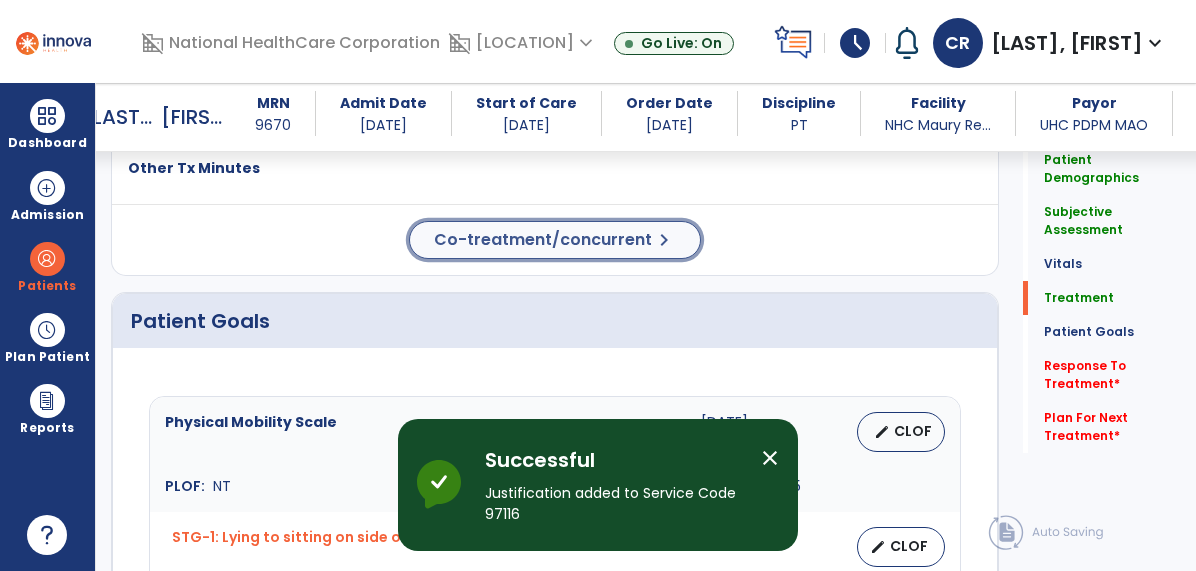 click on "Co-treatment/concurrent" 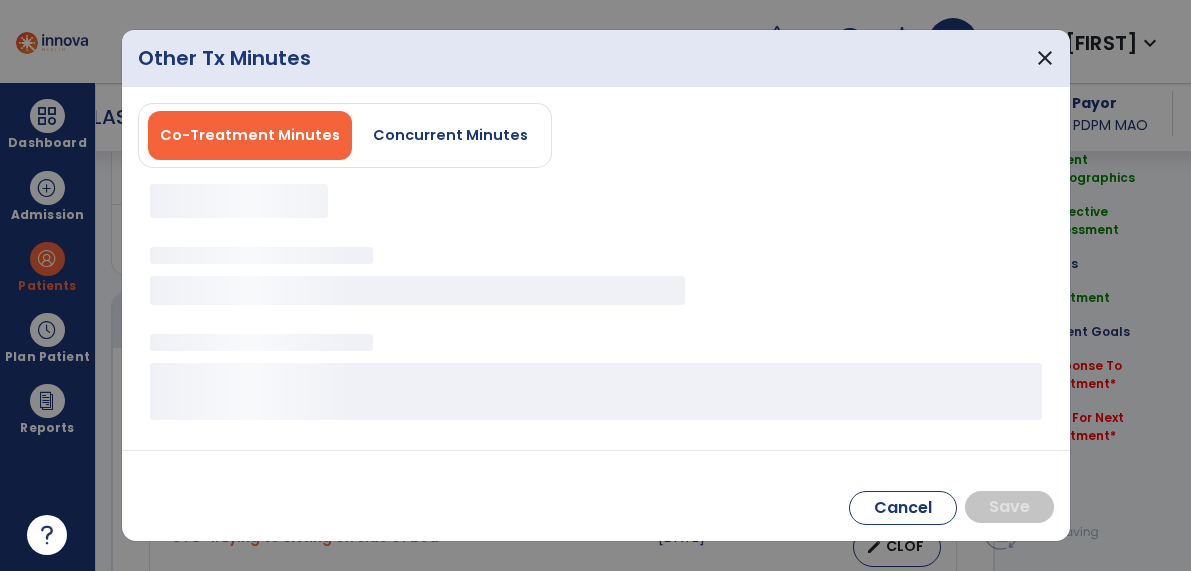 scroll, scrollTop: 1518, scrollLeft: 0, axis: vertical 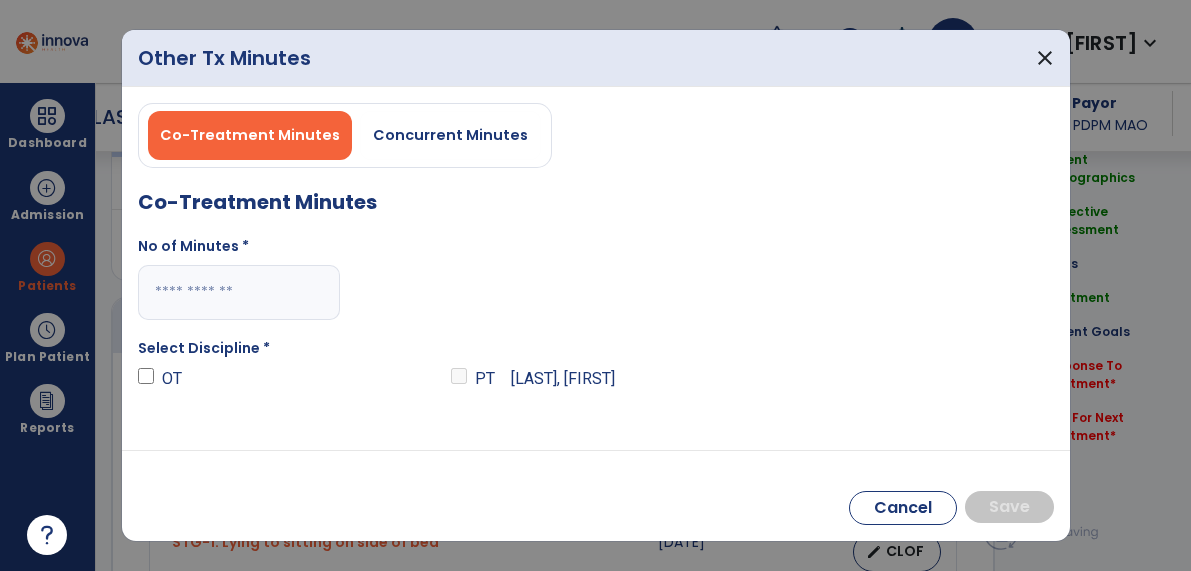 click at bounding box center [239, 292] 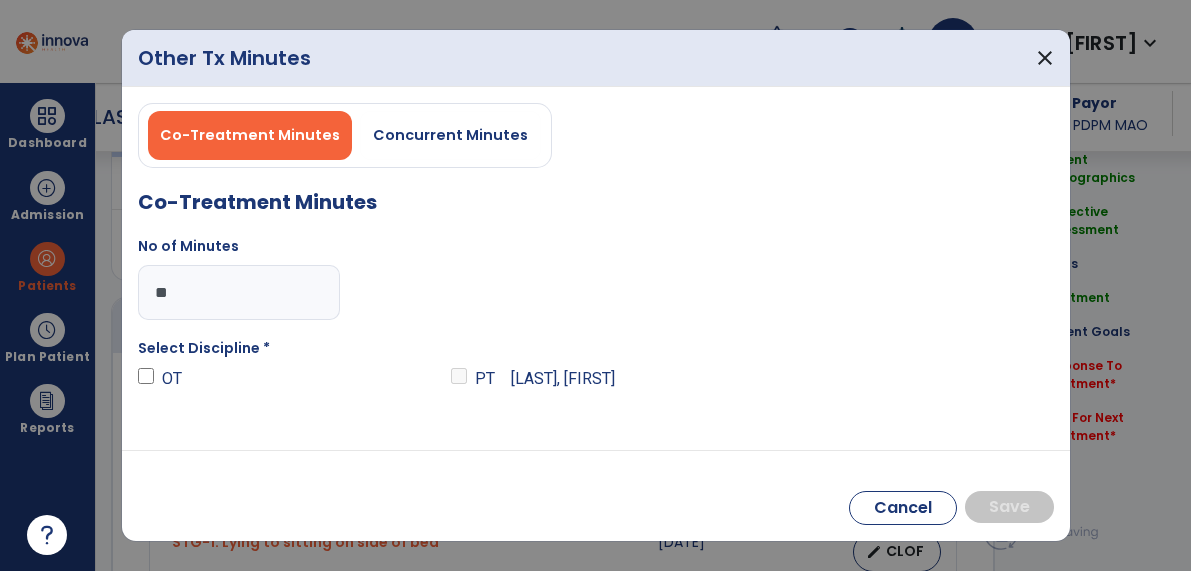 type on "**" 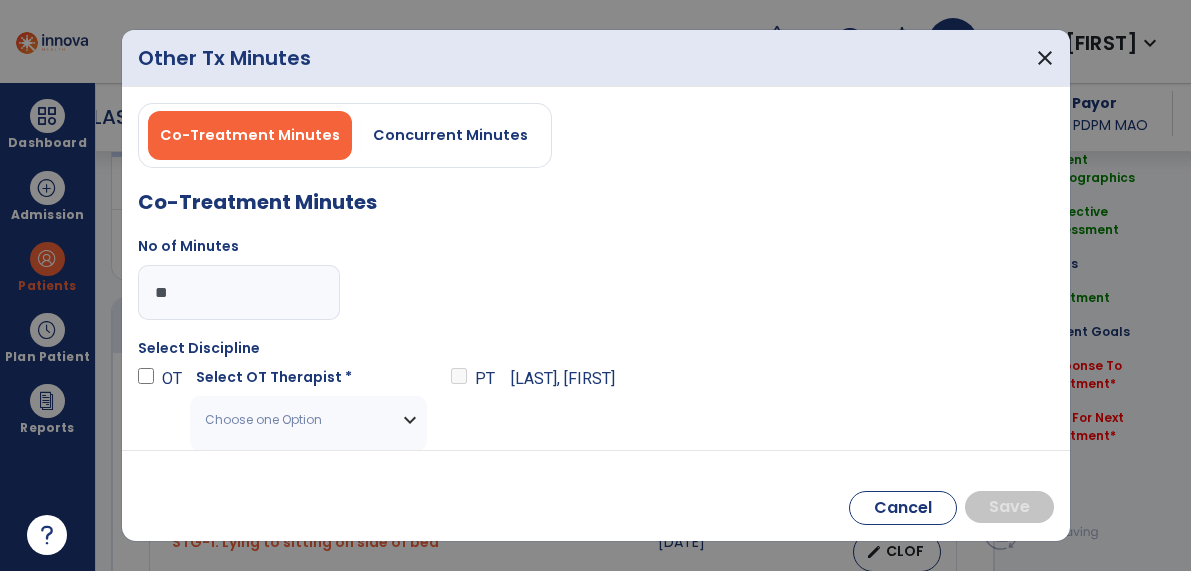 click on "Choose one Option" at bounding box center [308, 420] 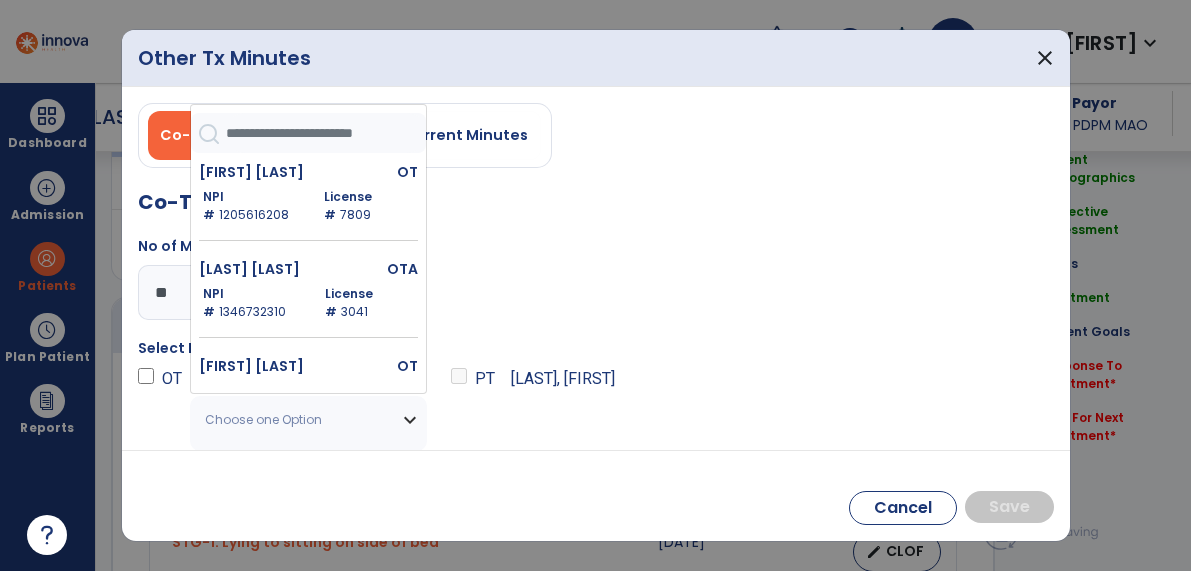 scroll, scrollTop: 1302, scrollLeft: 0, axis: vertical 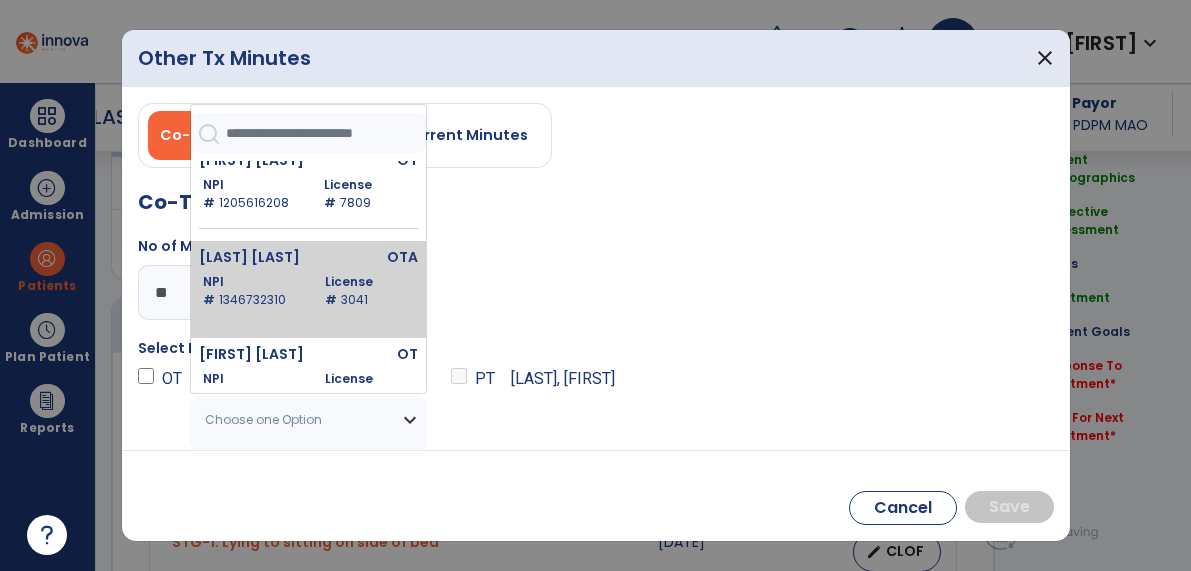click on "[LAST], [FIRST]   OTA   NPI #  1346732310  License #  3041" at bounding box center [308, 289] 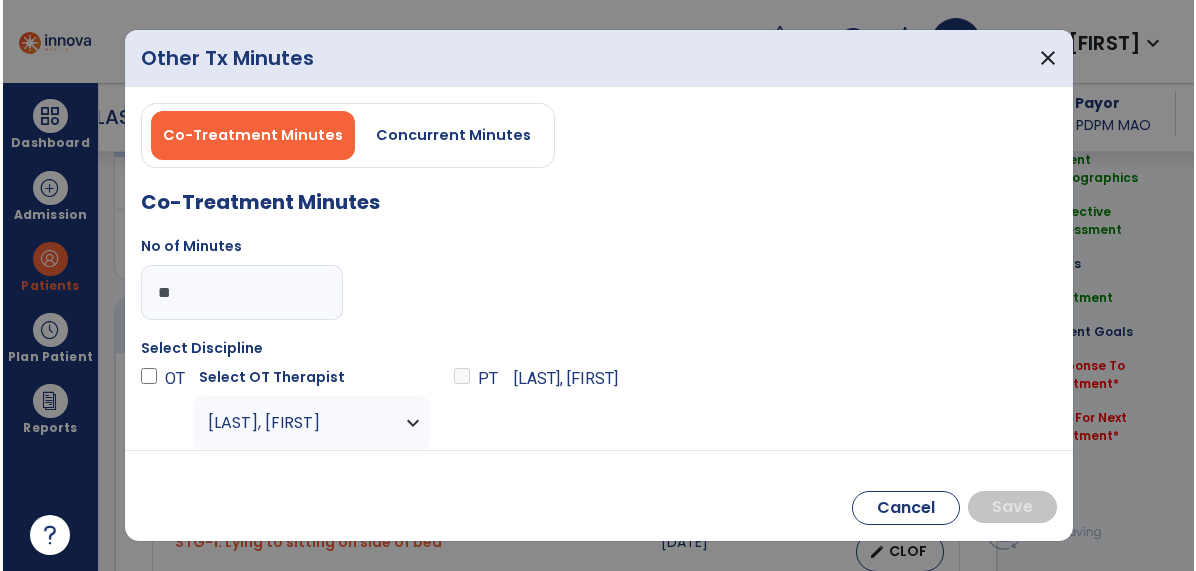 scroll, scrollTop: 140, scrollLeft: 0, axis: vertical 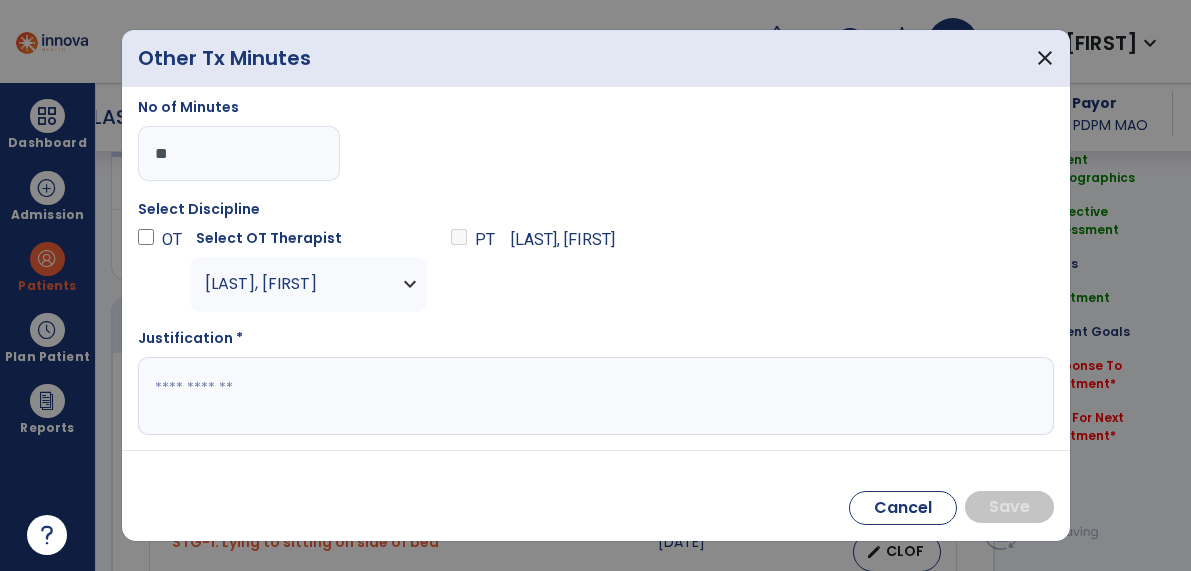 click at bounding box center [593, 396] 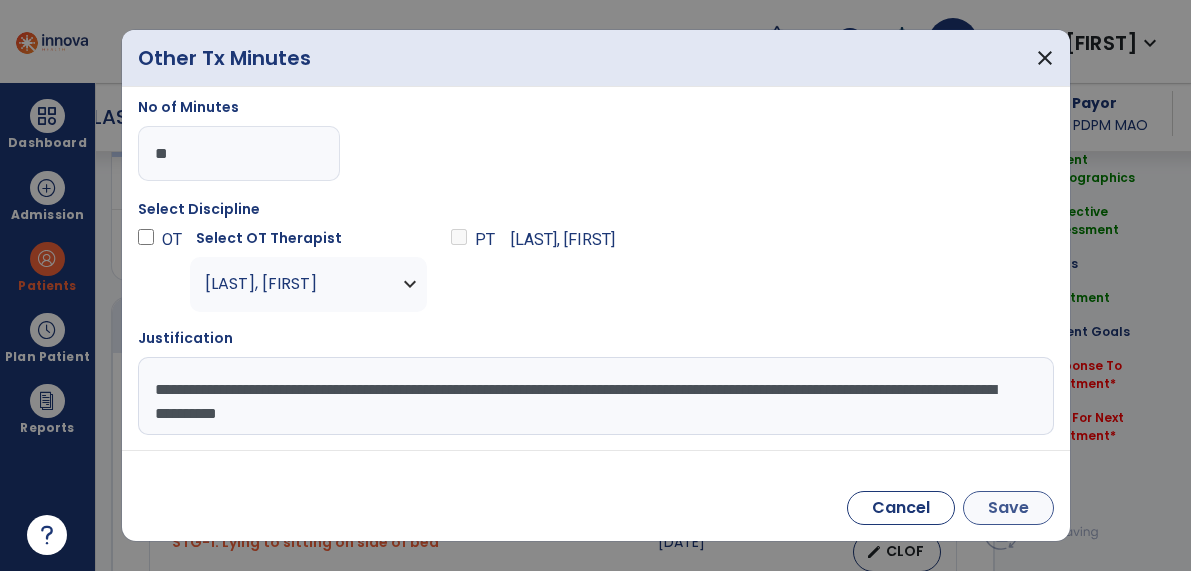 type on "**********" 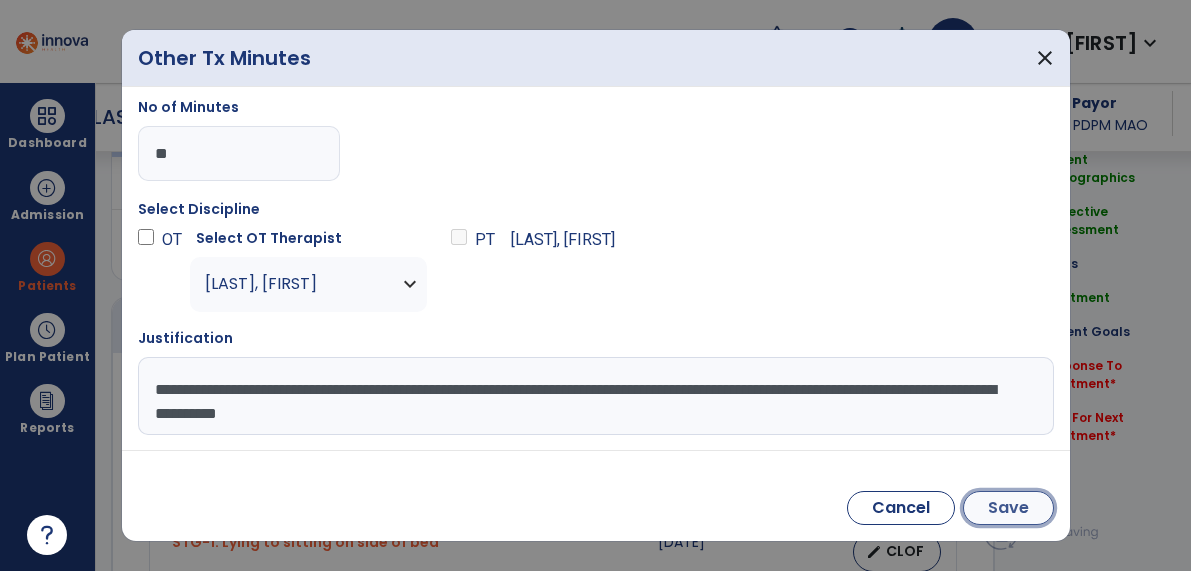click on "Save" at bounding box center [1008, 508] 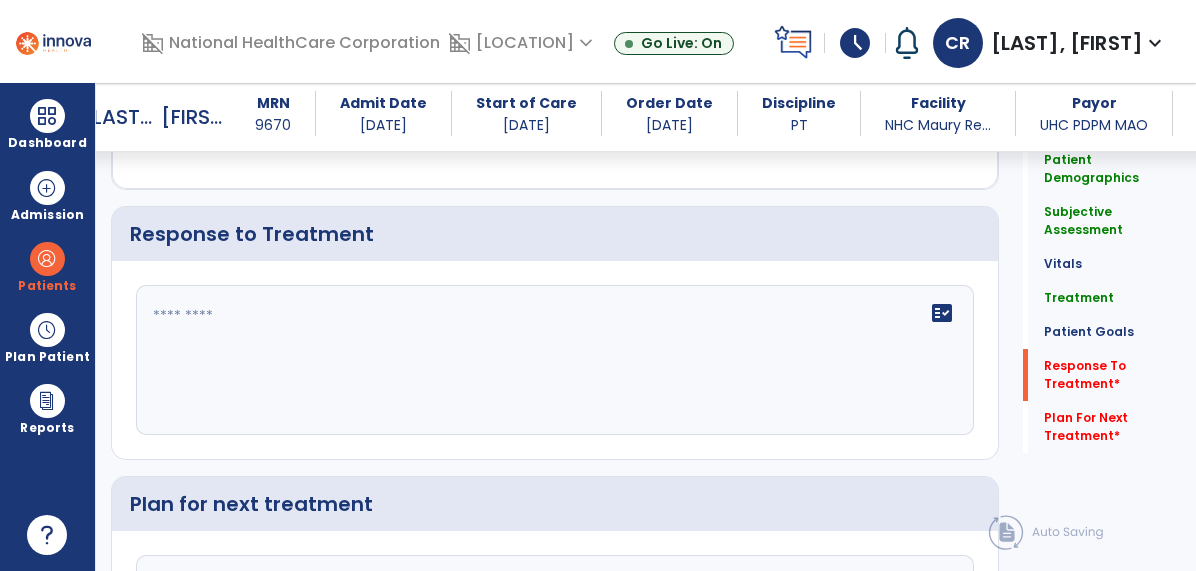scroll, scrollTop: 2909, scrollLeft: 0, axis: vertical 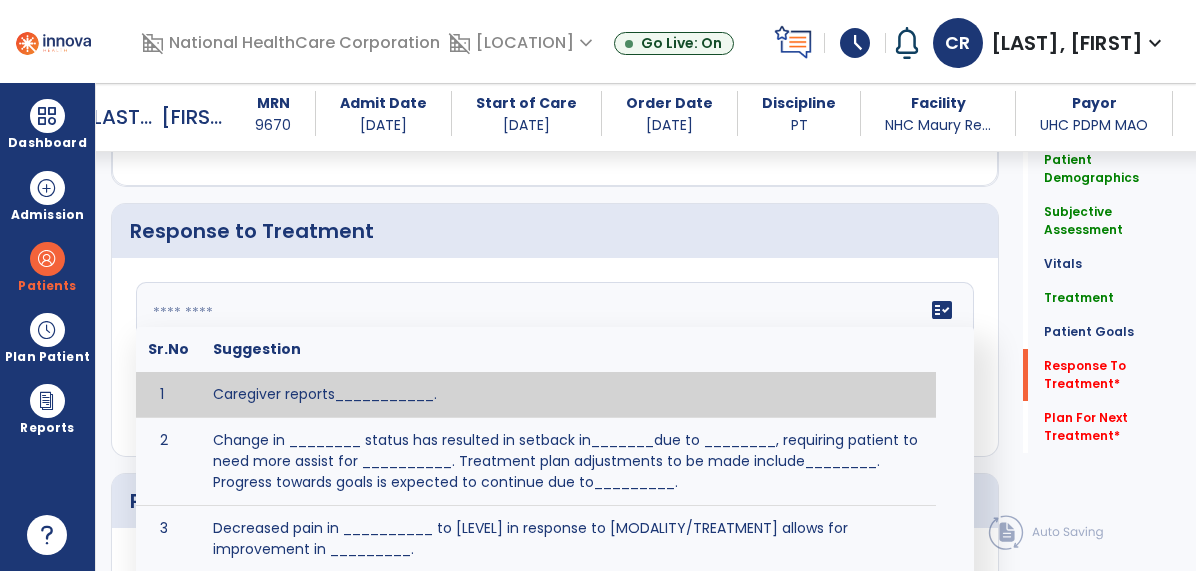 click 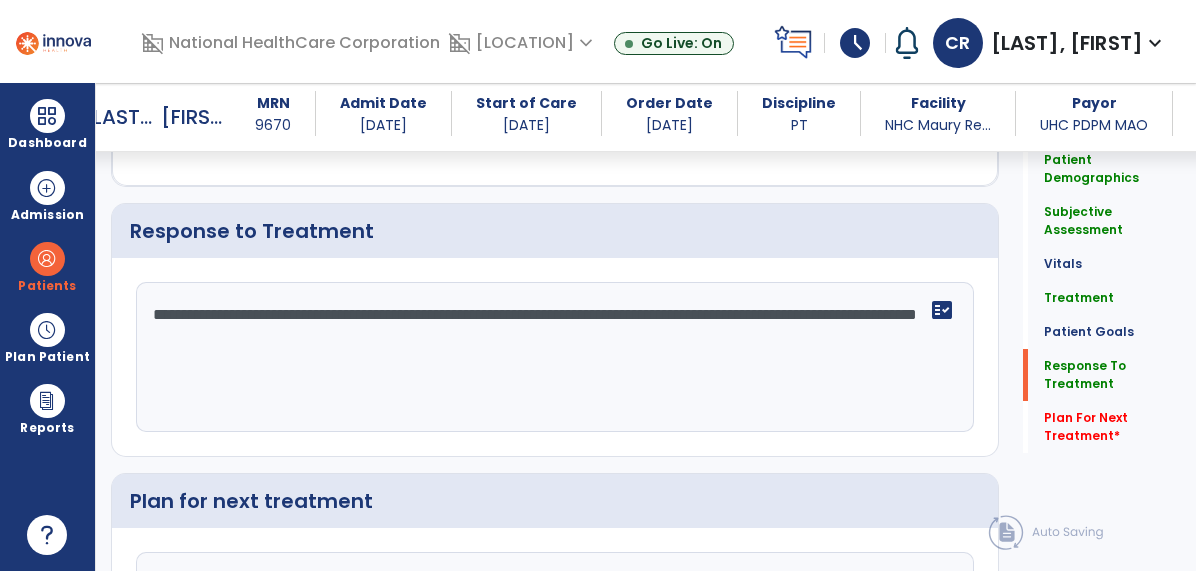 scroll, scrollTop: 2909, scrollLeft: 0, axis: vertical 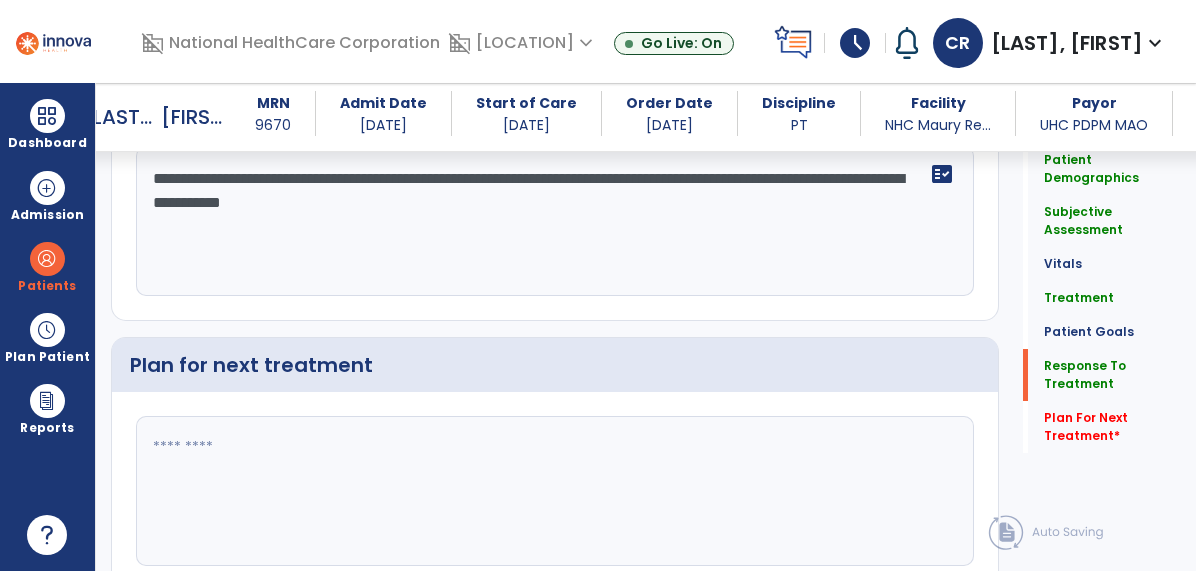 type on "**********" 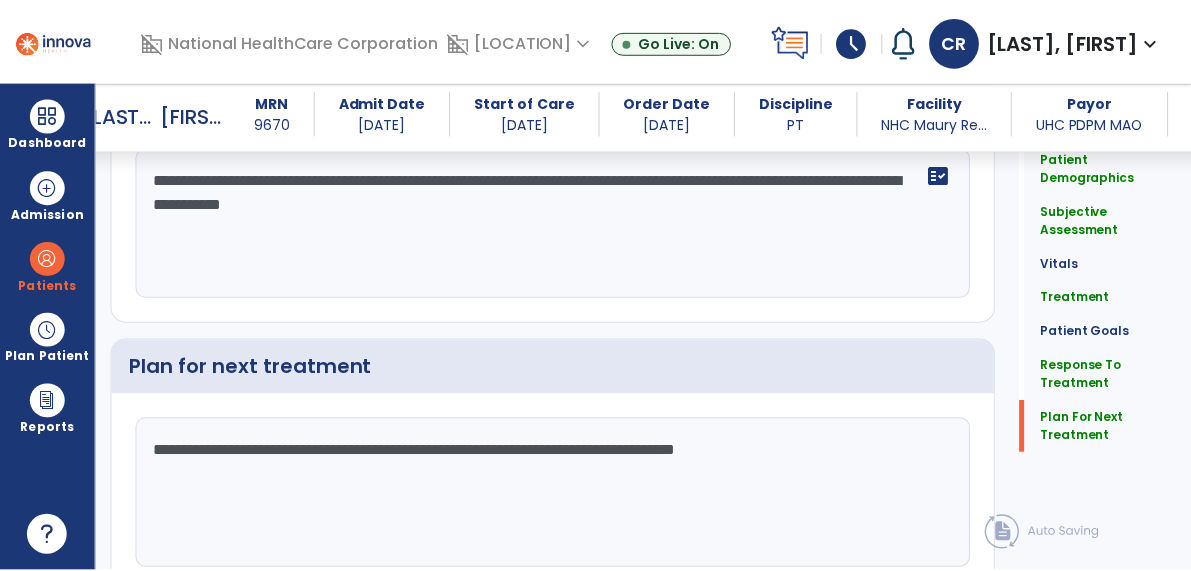 scroll, scrollTop: 3111, scrollLeft: 0, axis: vertical 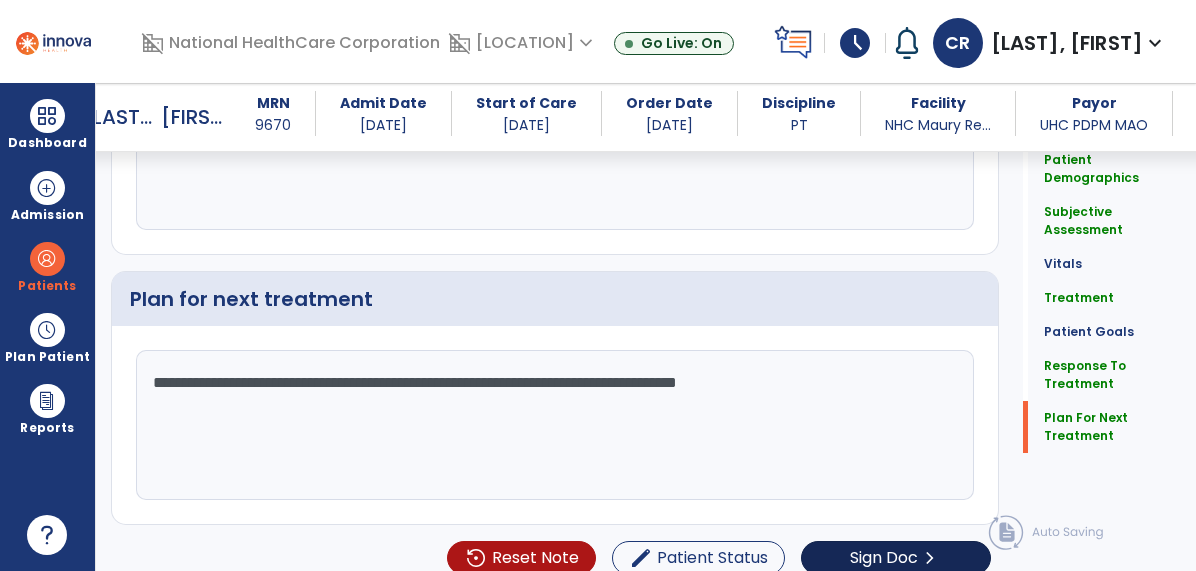 type on "**********" 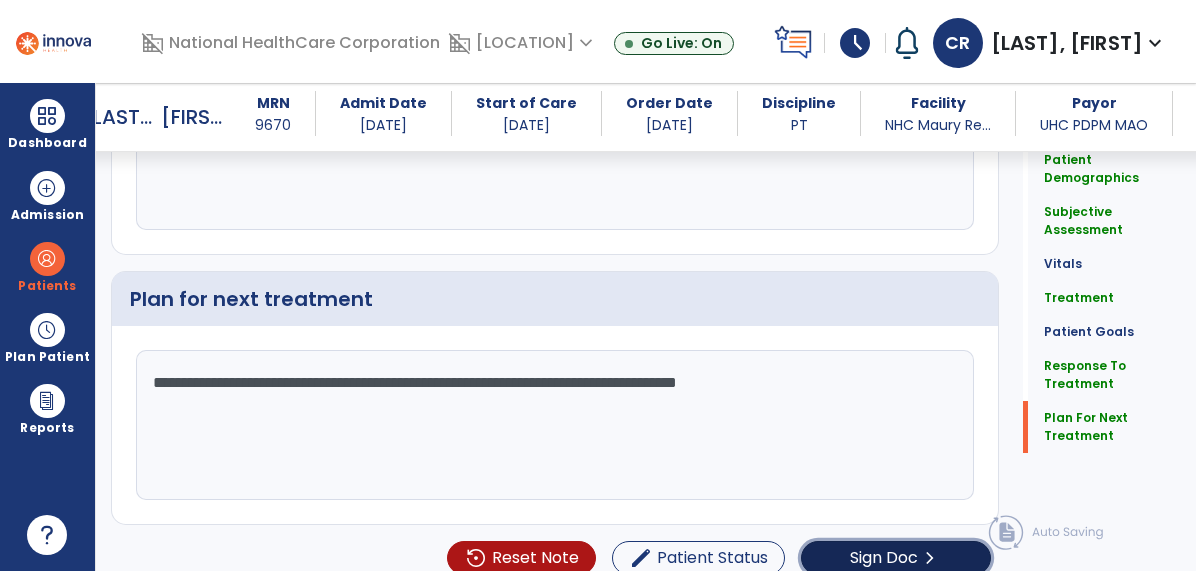click on "Sign Doc" 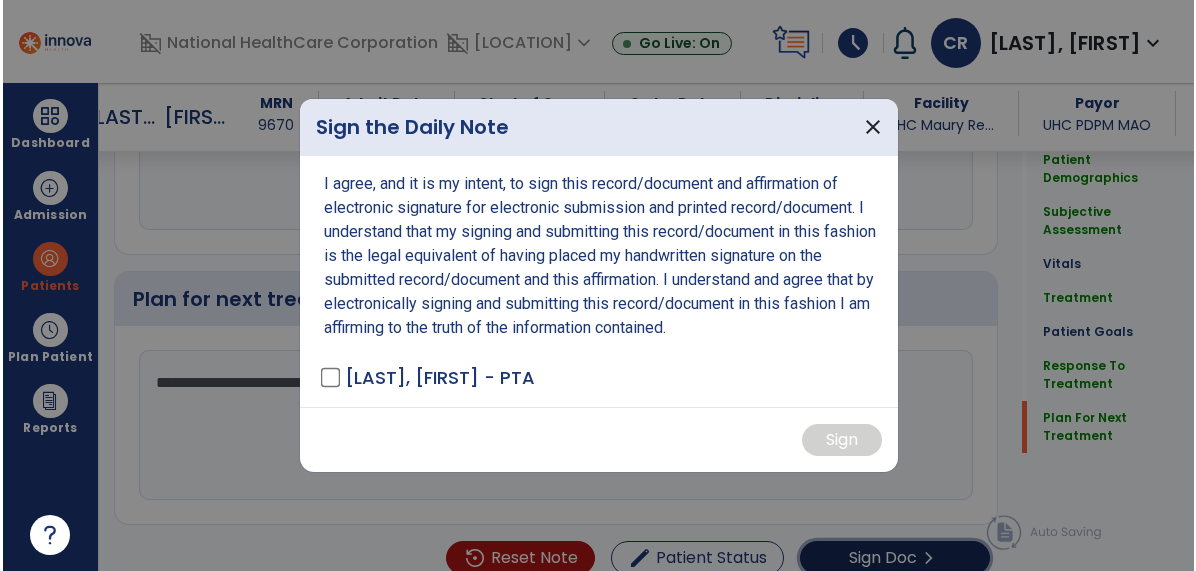 scroll, scrollTop: 3111, scrollLeft: 0, axis: vertical 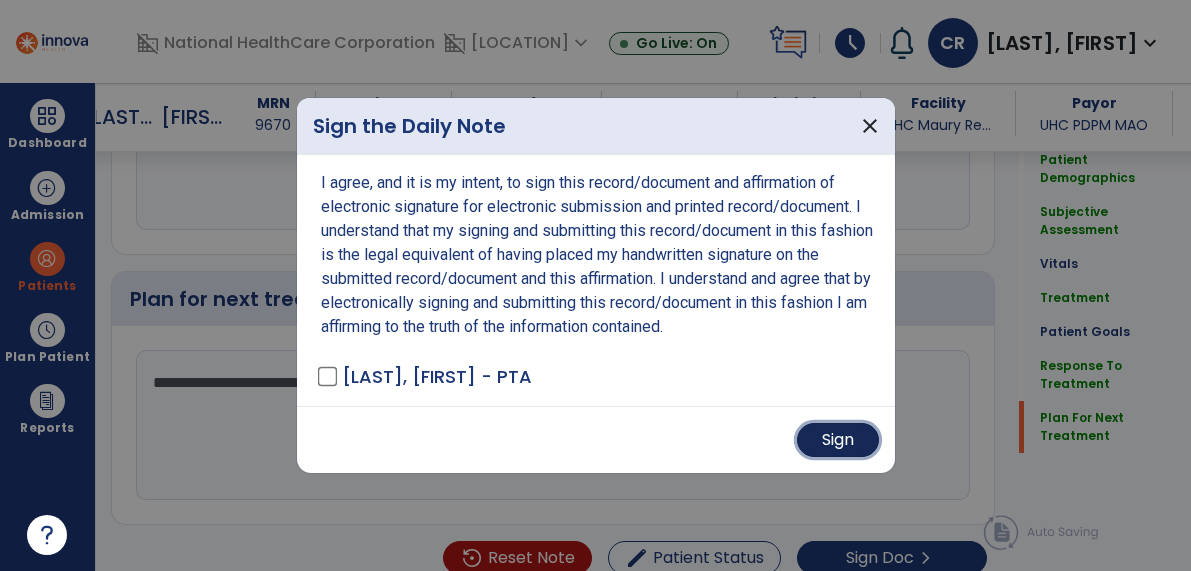 click on "Sign" at bounding box center (838, 440) 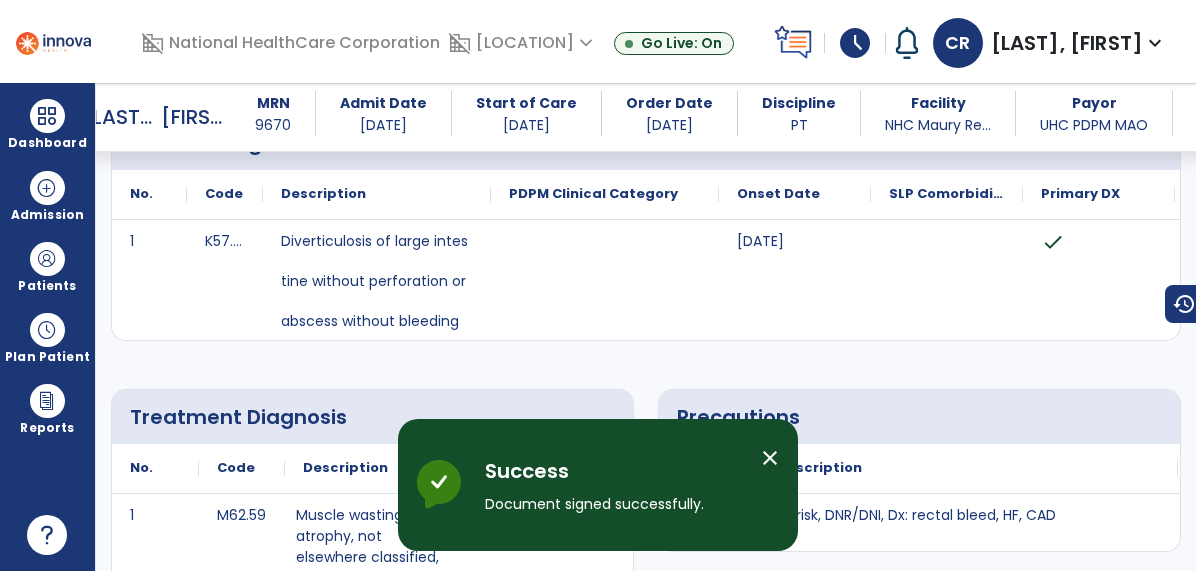 scroll, scrollTop: 0, scrollLeft: 0, axis: both 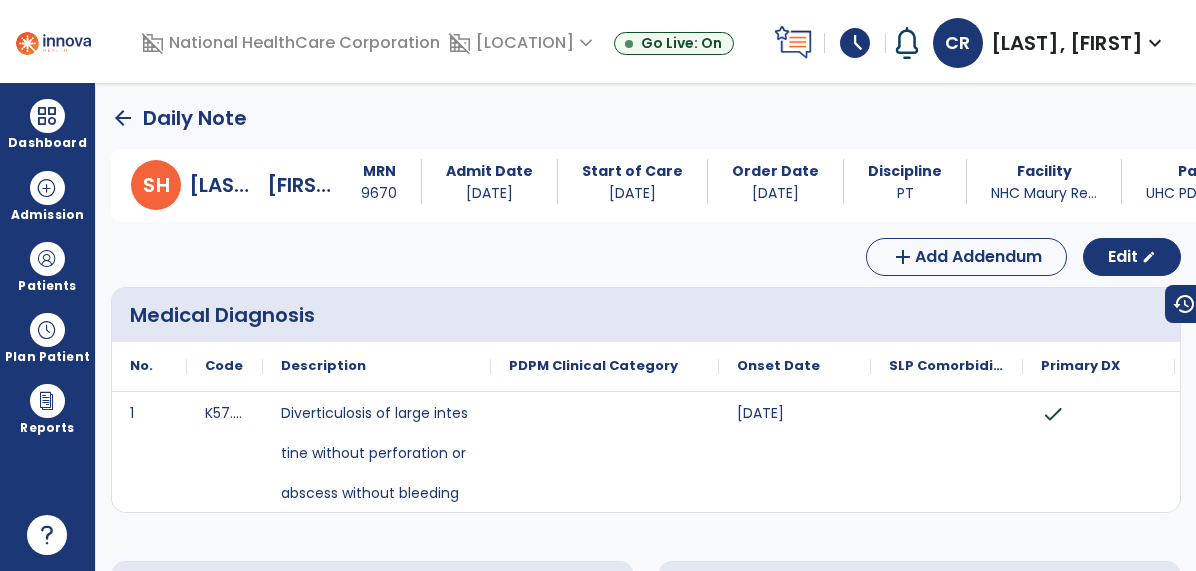 click on "arrow_back" 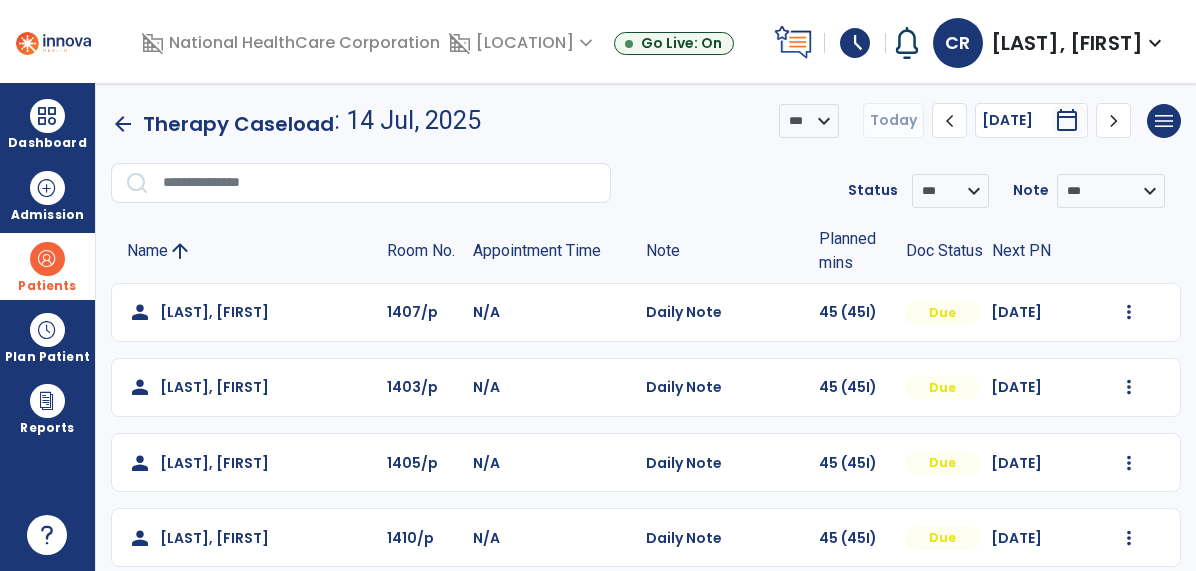 click at bounding box center (47, 259) 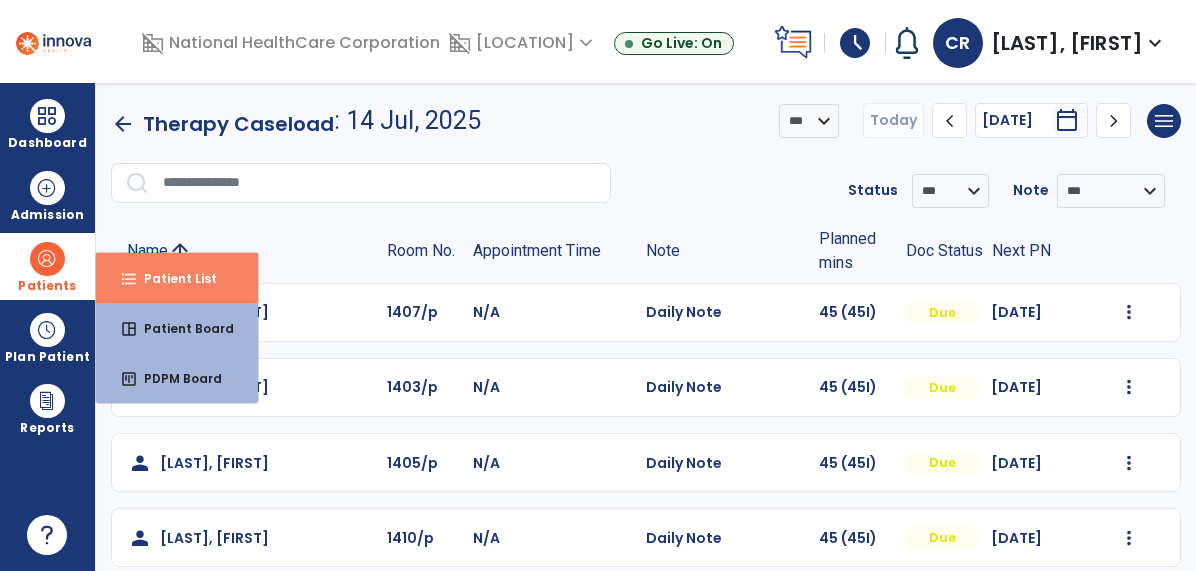 click on "Patient List" at bounding box center [172, 278] 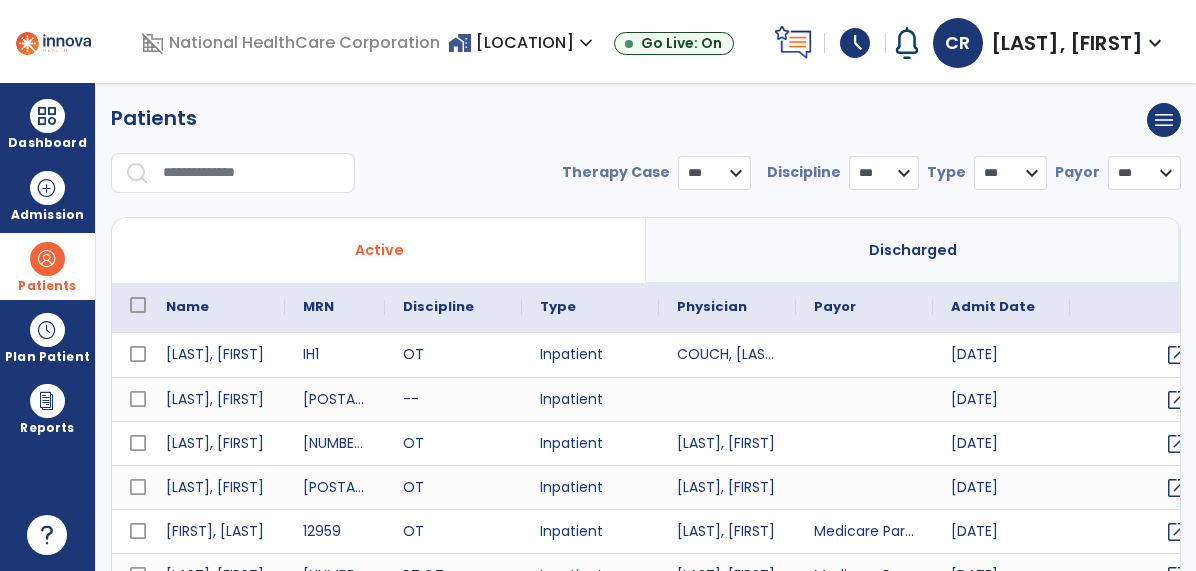select on "***" 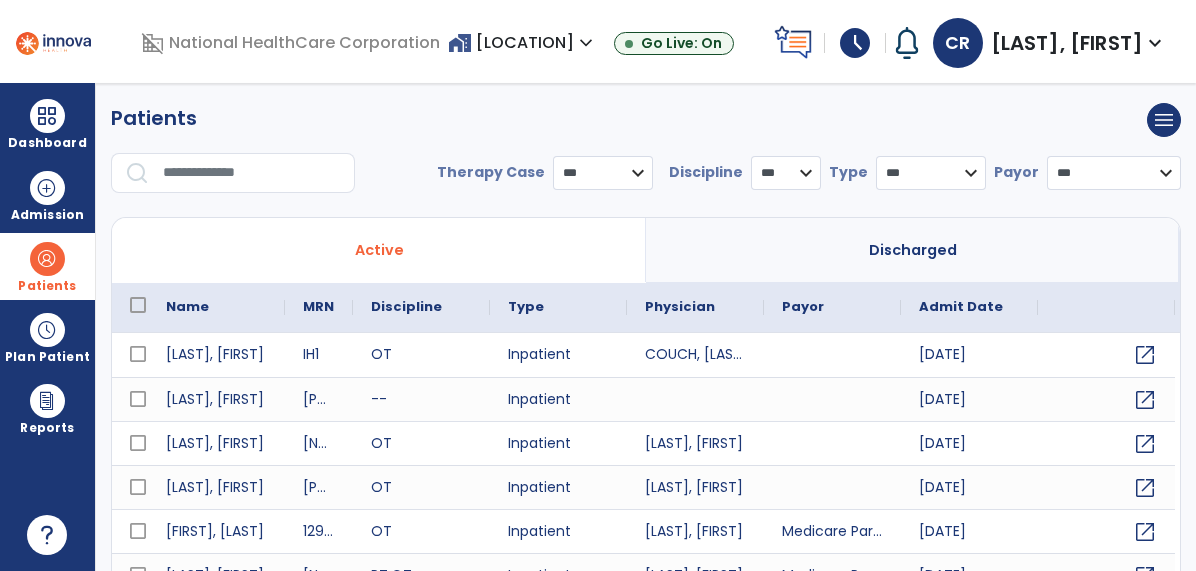 click at bounding box center [252, 173] 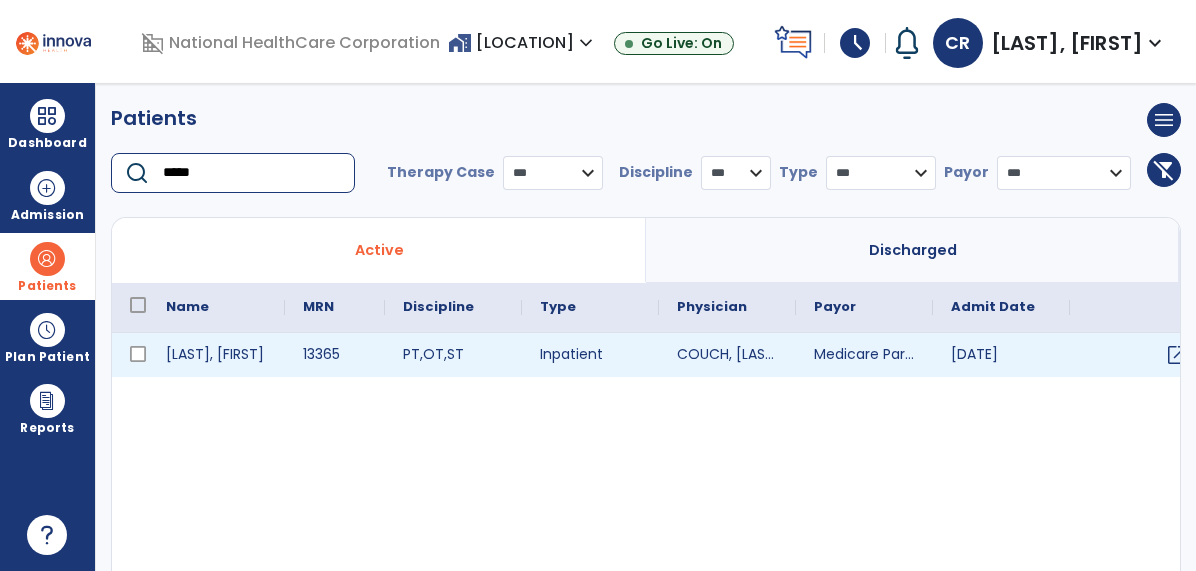 type on "*****" 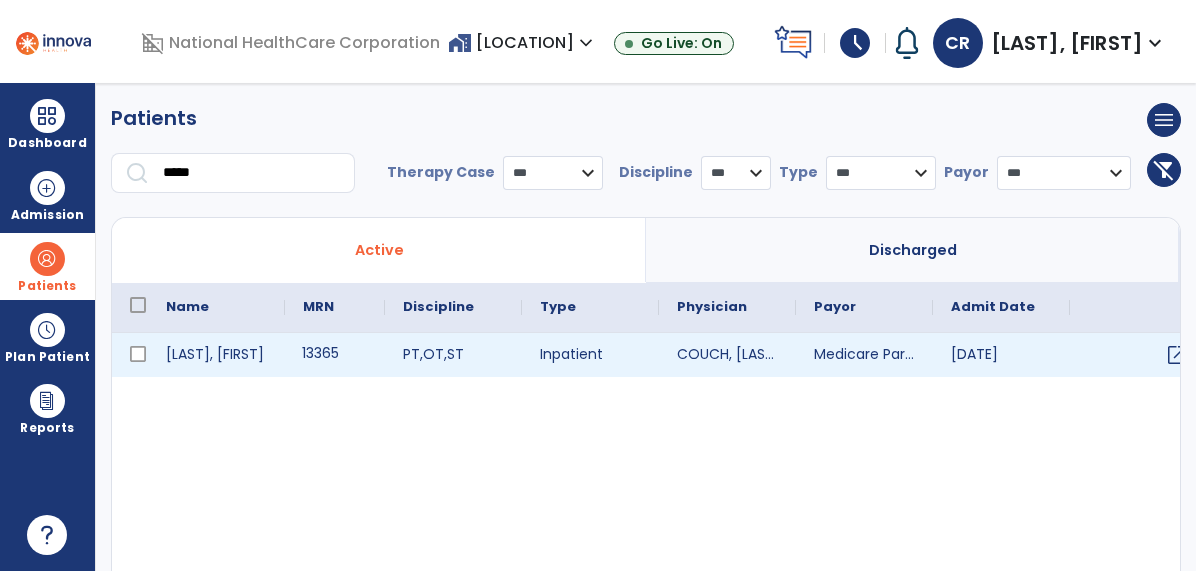 click on "13365" at bounding box center [335, 355] 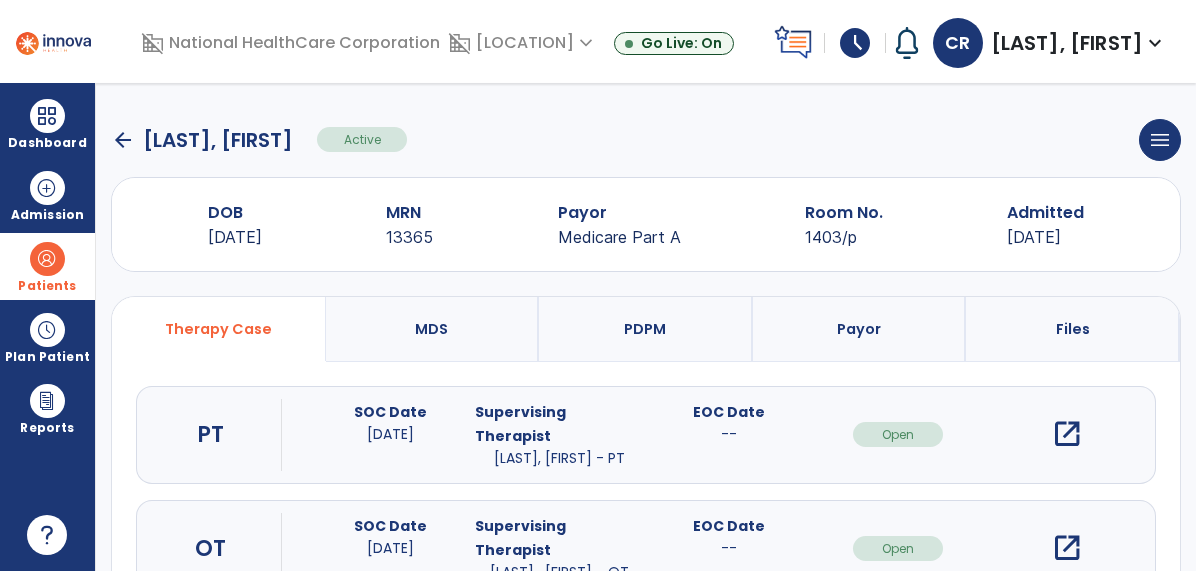 drag, startPoint x: 367, startPoint y: 360, endPoint x: 335, endPoint y: 423, distance: 70.66116 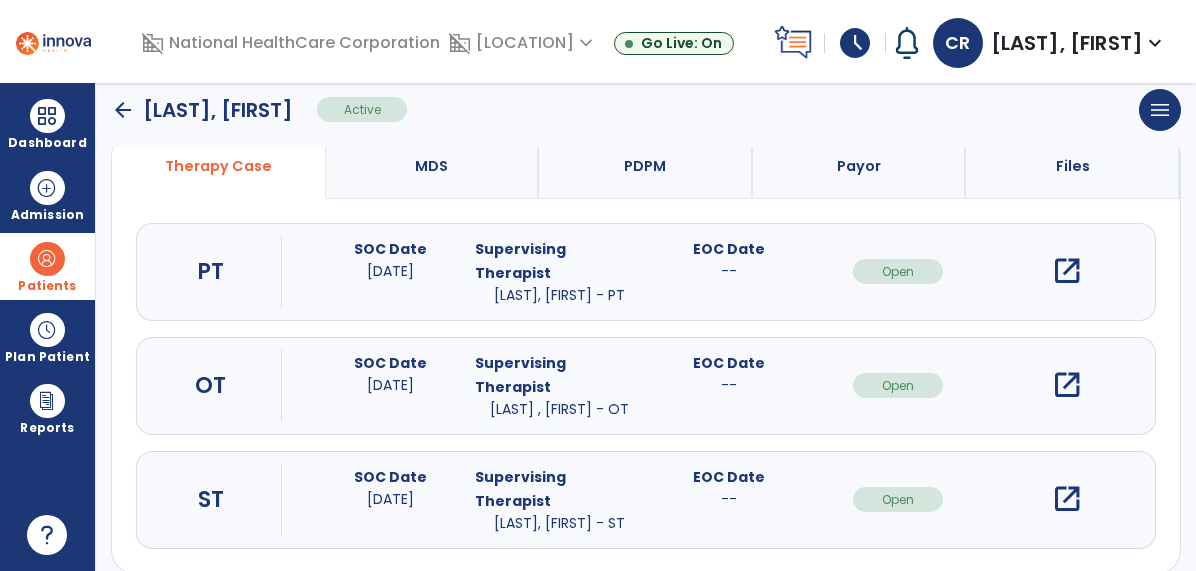 scroll, scrollTop: 0, scrollLeft: 0, axis: both 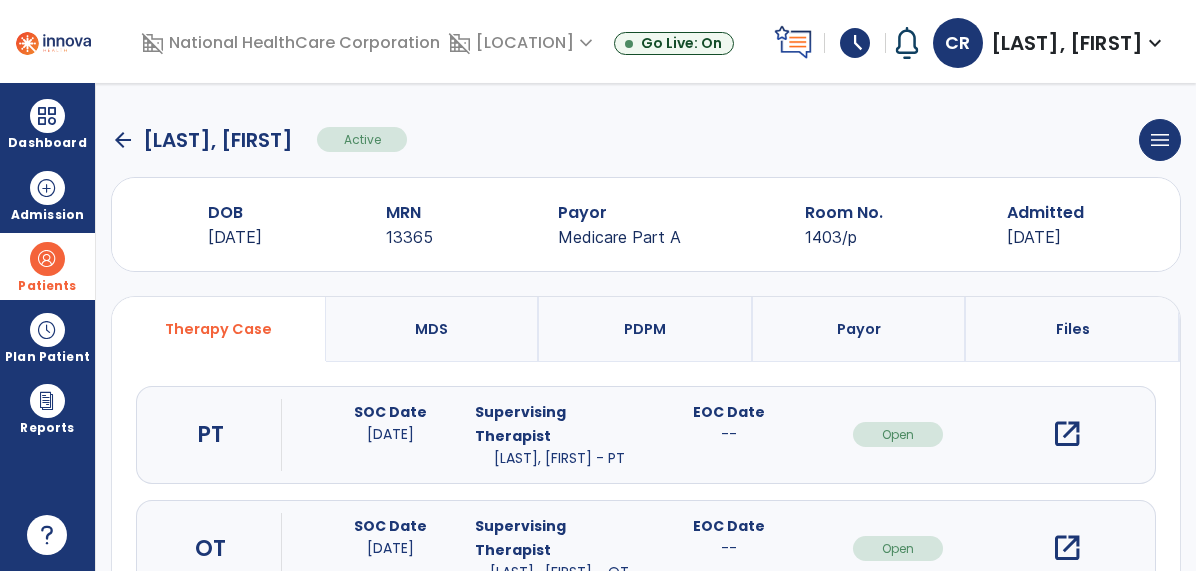 click on "open_in_new" at bounding box center (1067, 434) 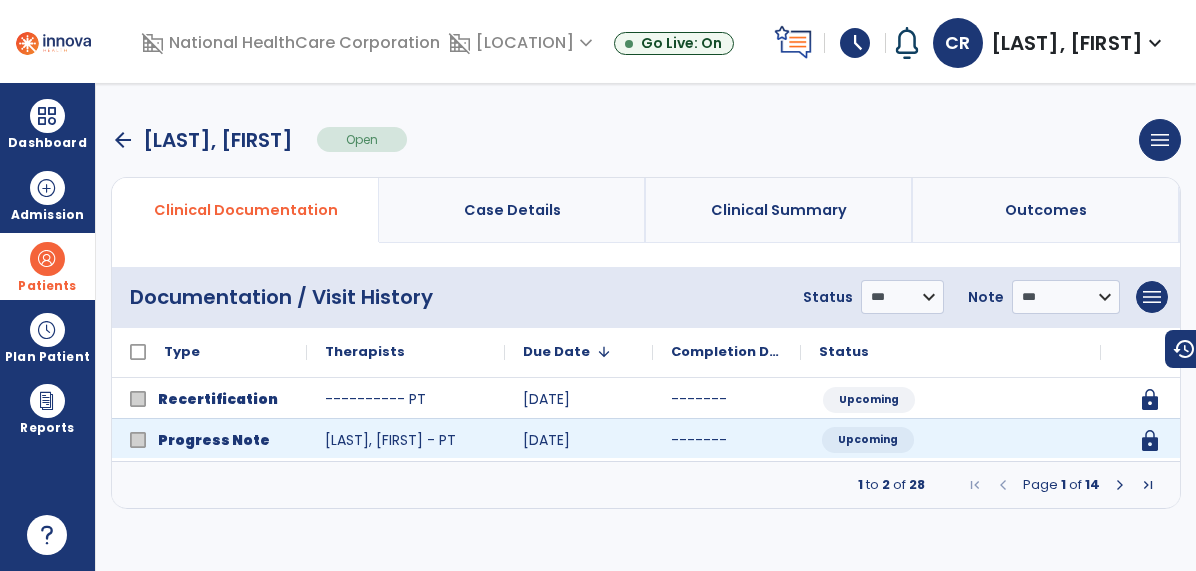 click on "Upcoming" 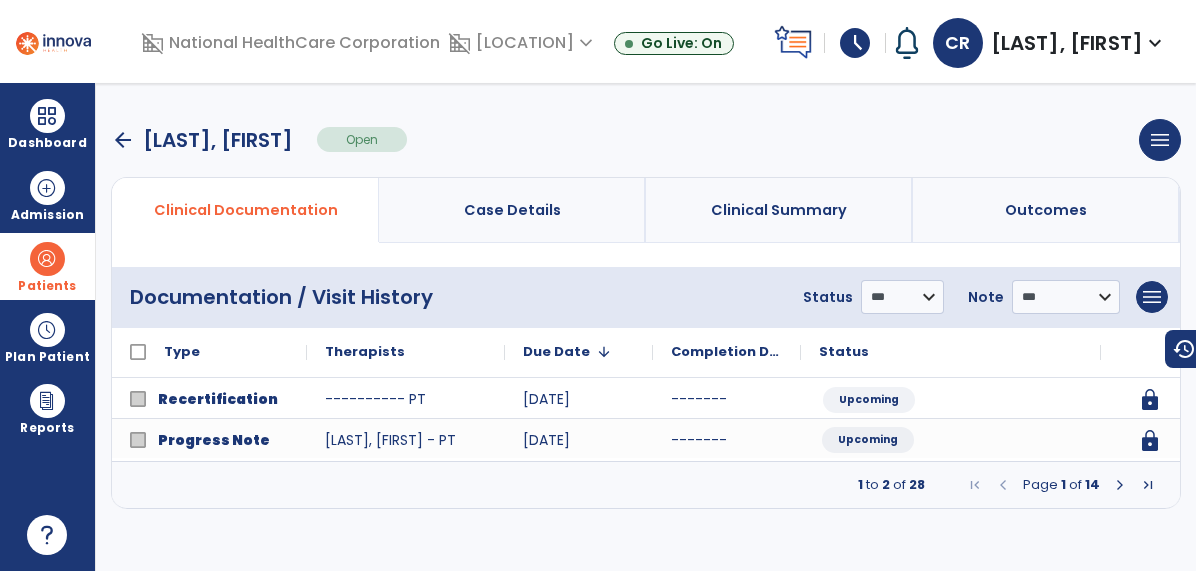 click at bounding box center [1120, 485] 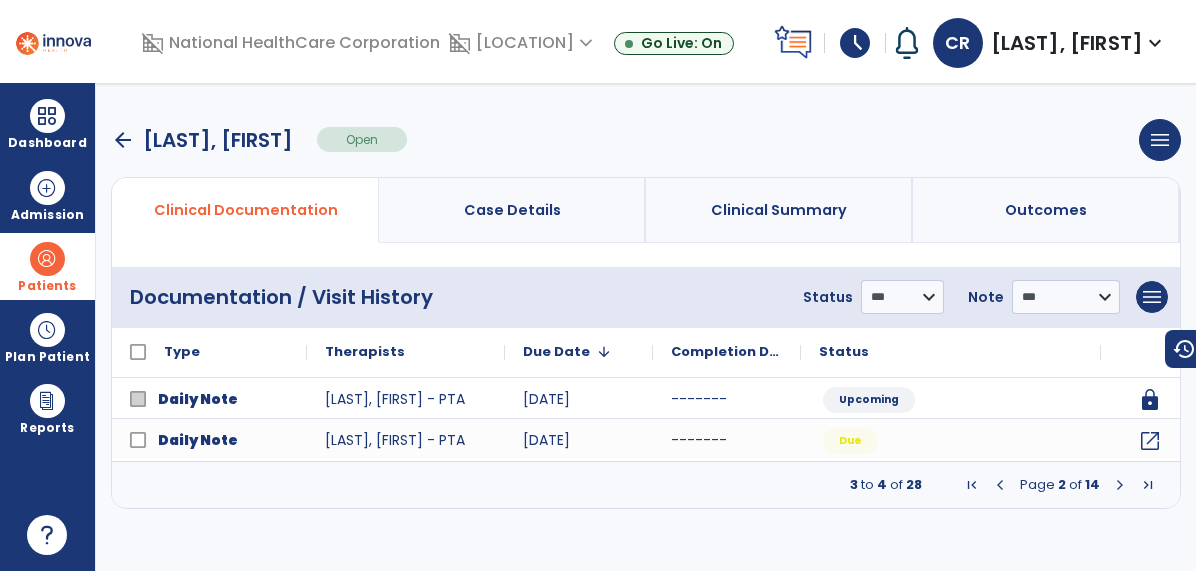 click at bounding box center (1120, 485) 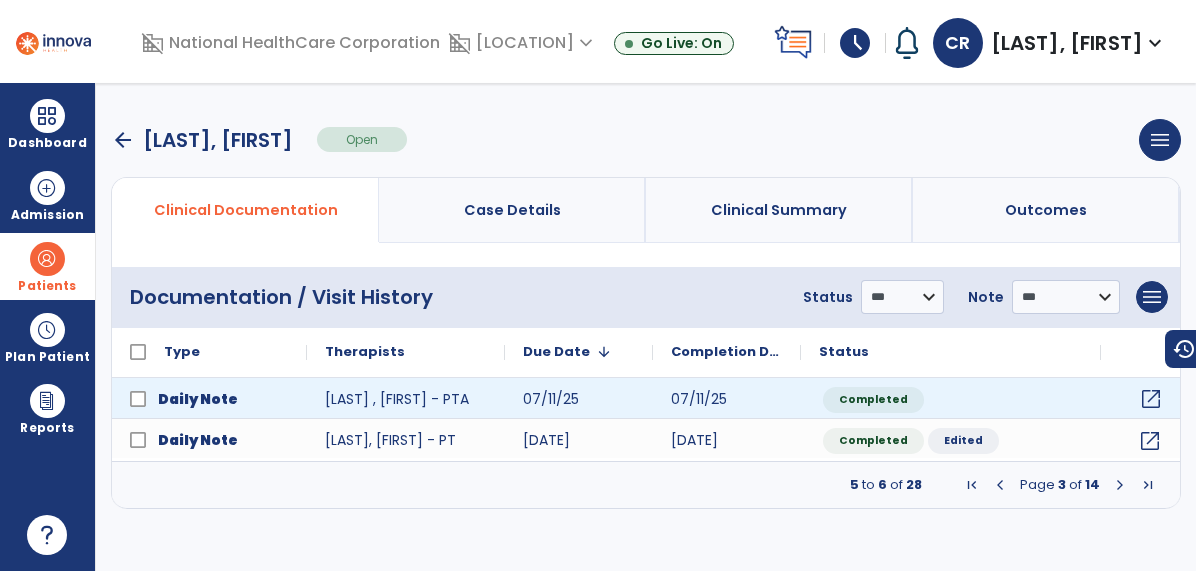 click on "open_in_new" 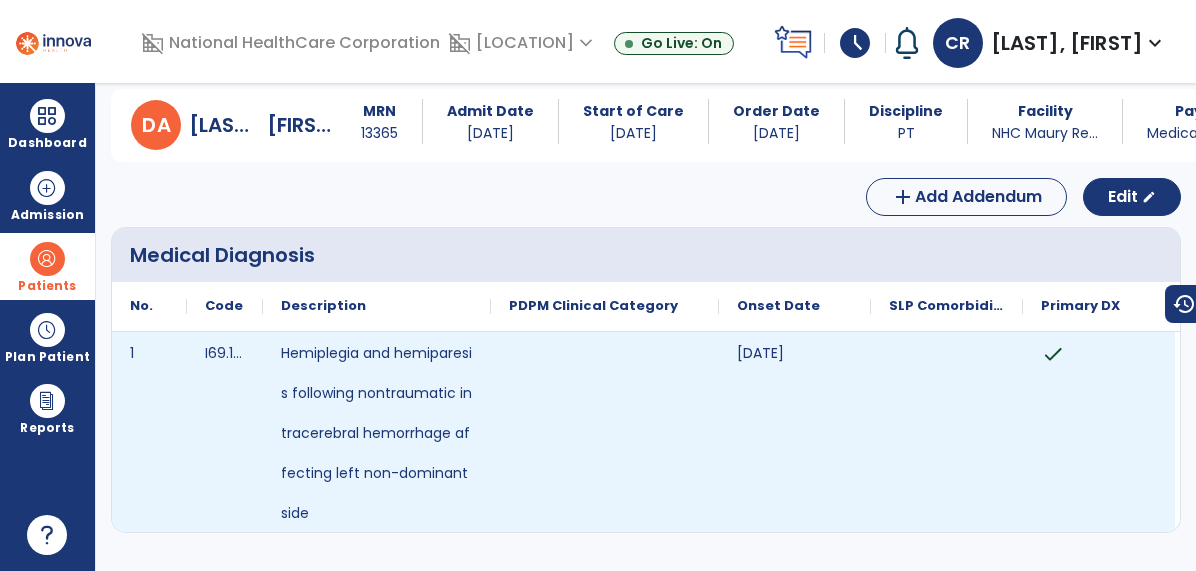 scroll, scrollTop: 0, scrollLeft: 0, axis: both 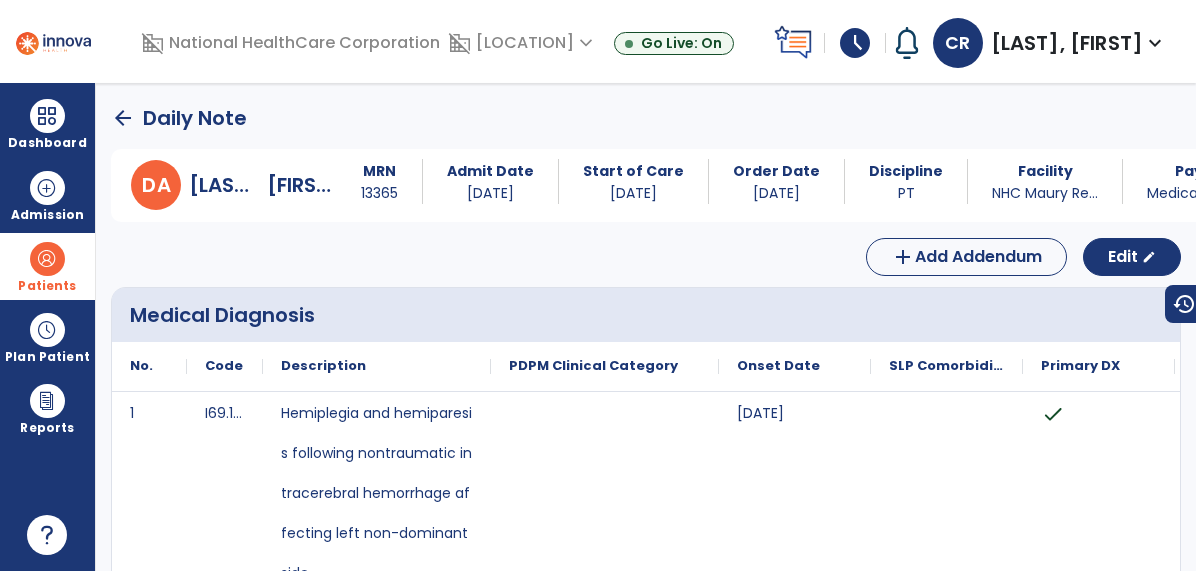 click on "arrow_back" 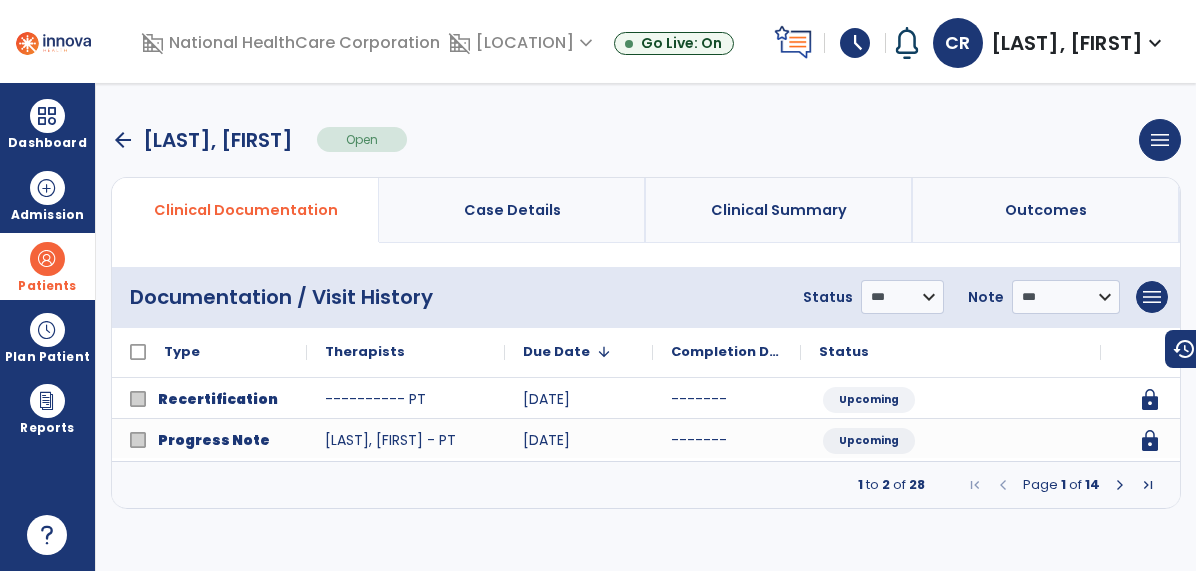 click on "arrow_back" at bounding box center [123, 140] 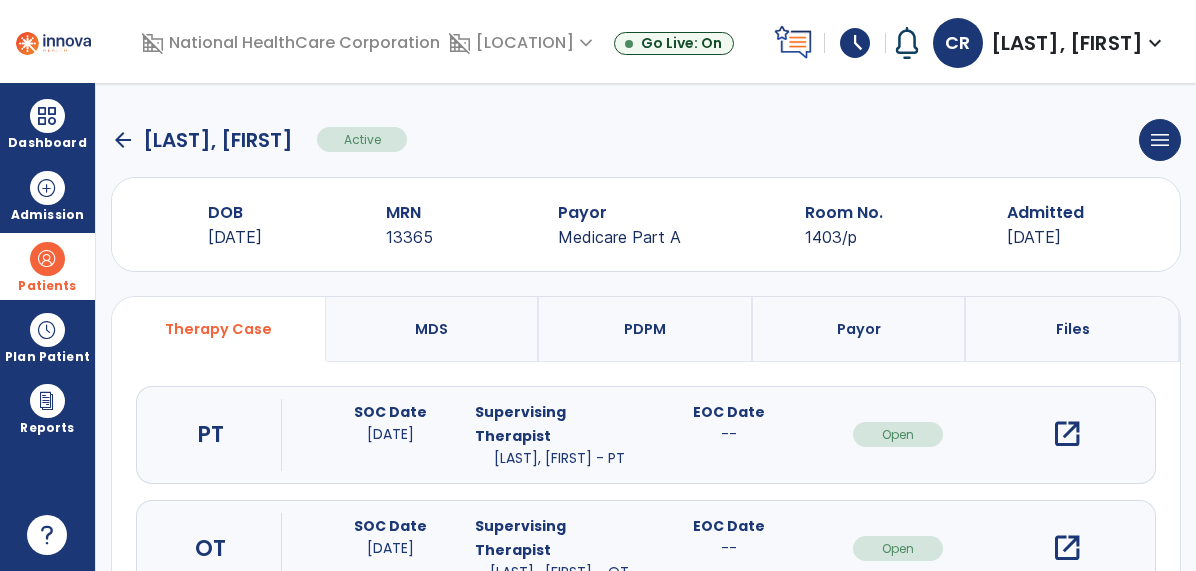 click on "open_in_new" at bounding box center [1067, 434] 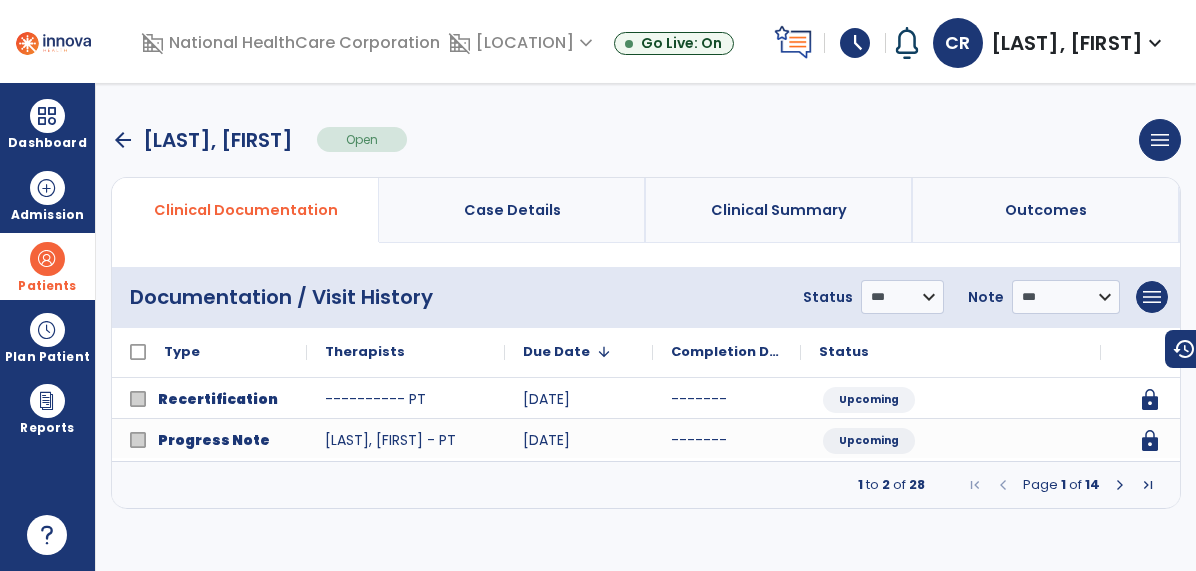 click at bounding box center [1120, 485] 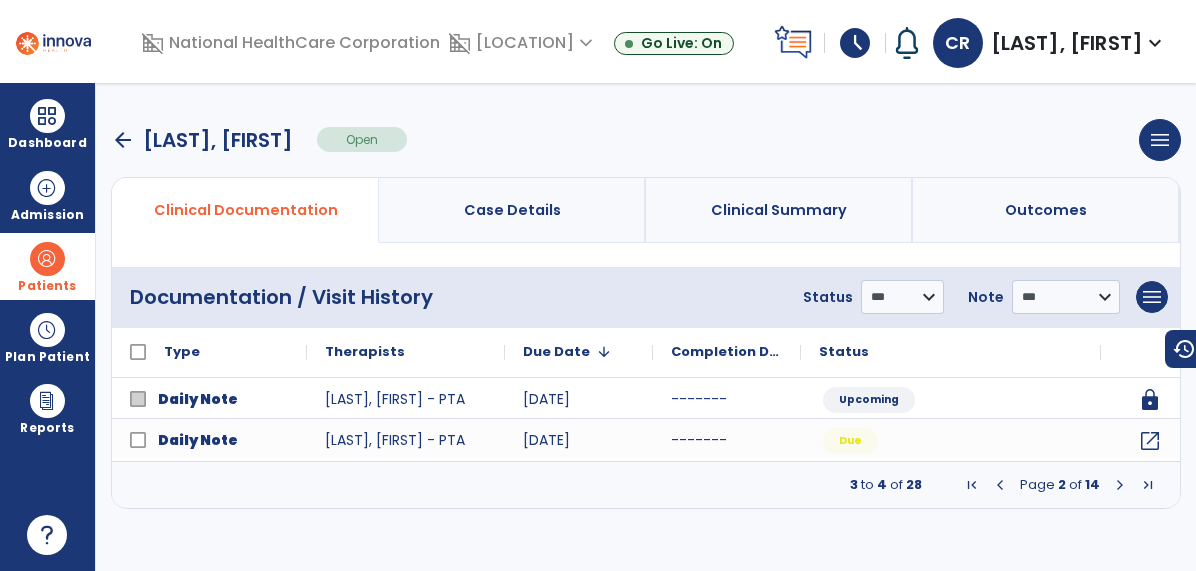 click at bounding box center (1120, 485) 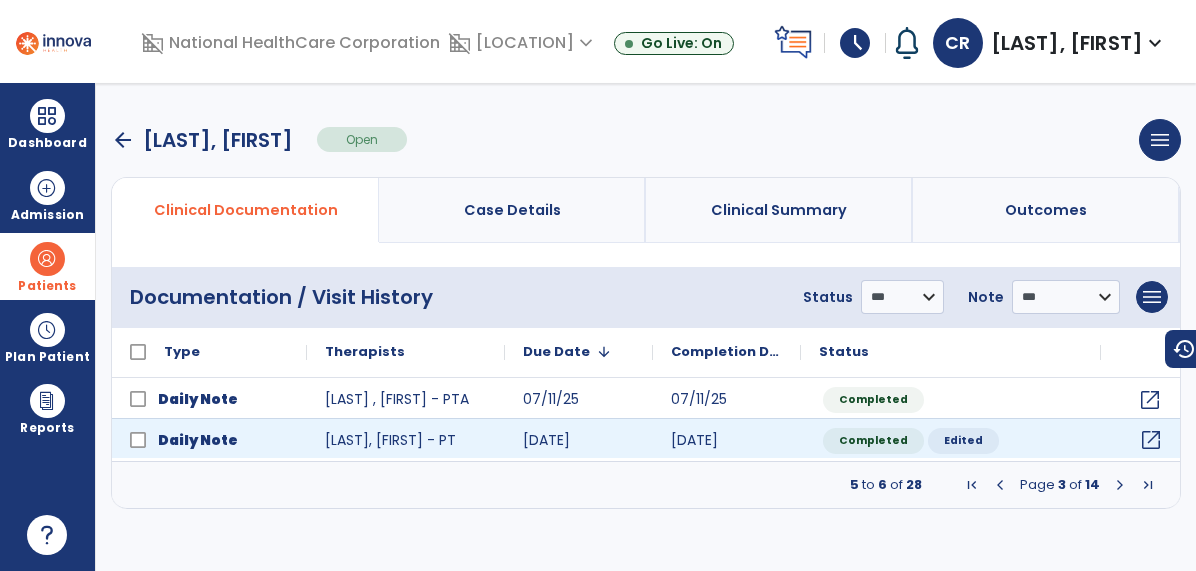click on "open_in_new" 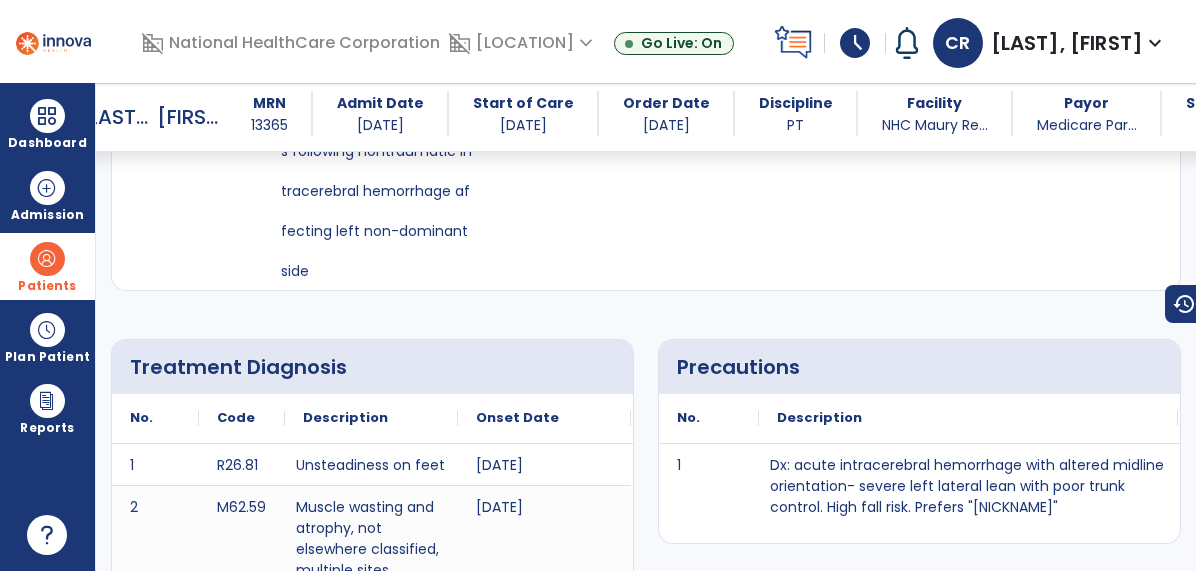 scroll, scrollTop: 0, scrollLeft: 0, axis: both 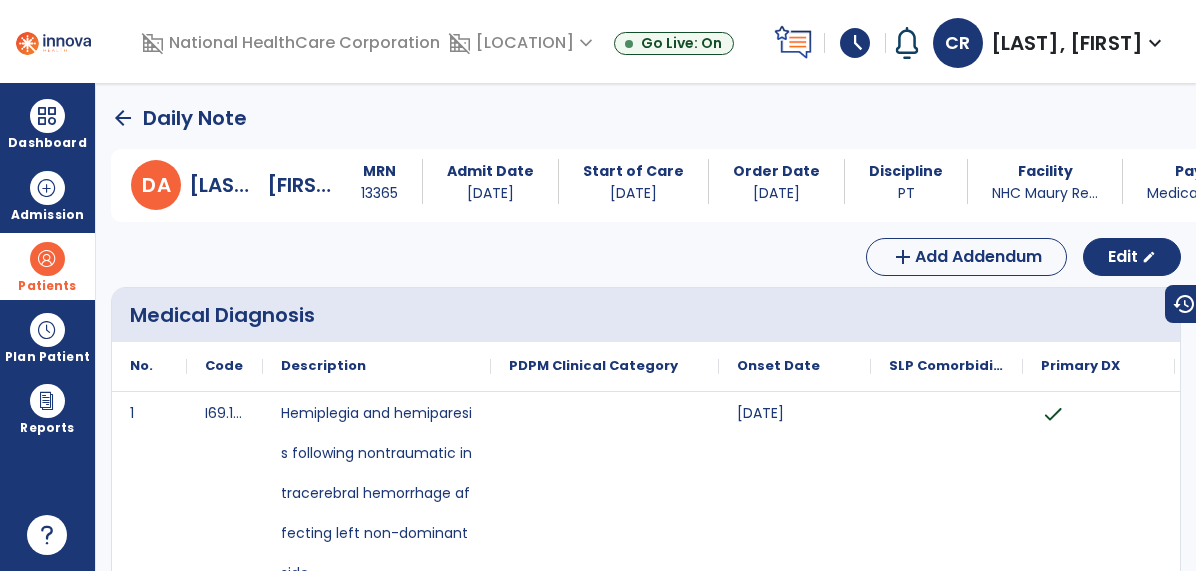click on "arrow_back" 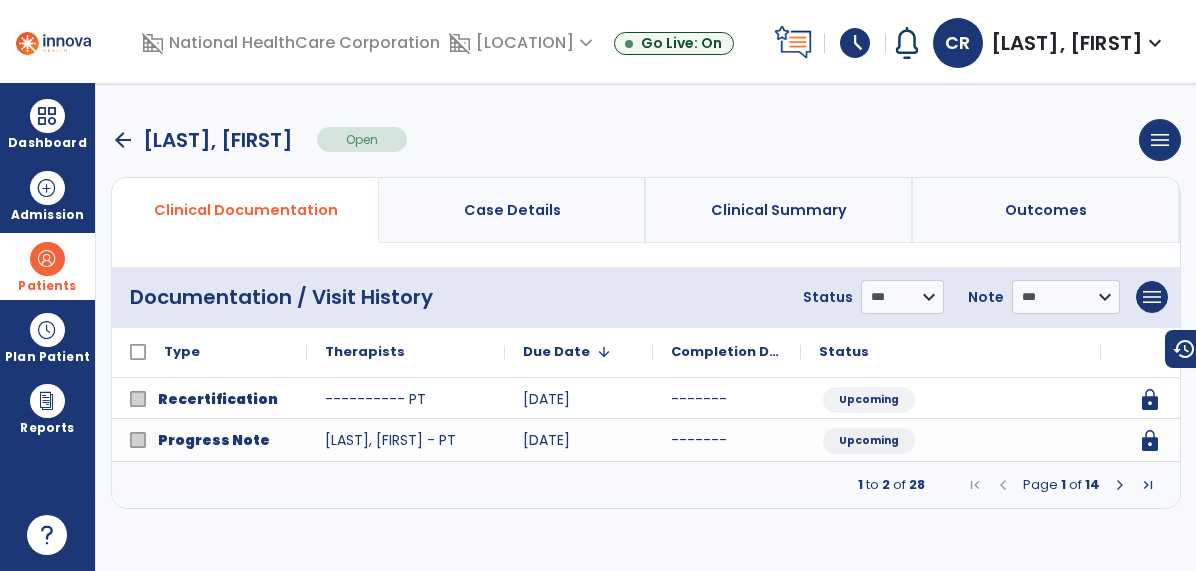 click on "arrow_back" at bounding box center (123, 140) 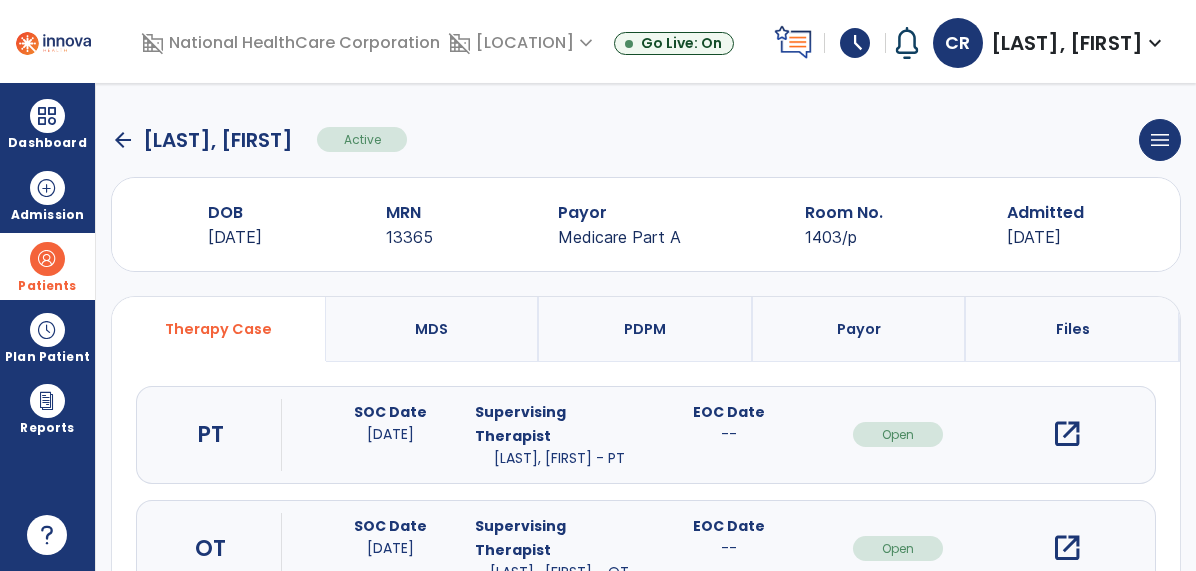 click on "open_in_new" at bounding box center (1067, 434) 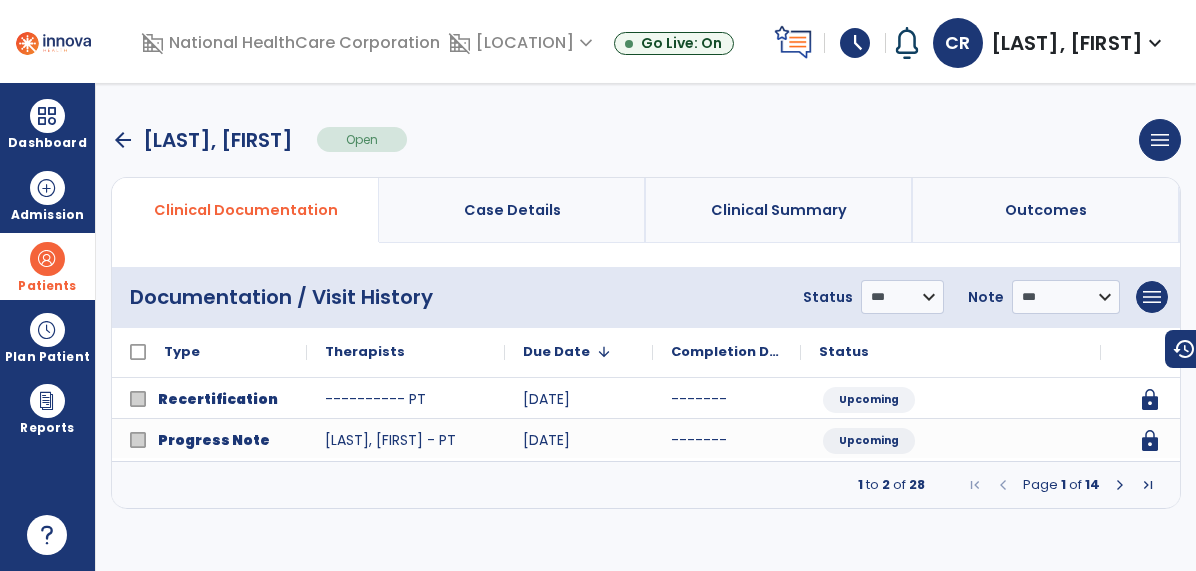 click at bounding box center [1120, 485] 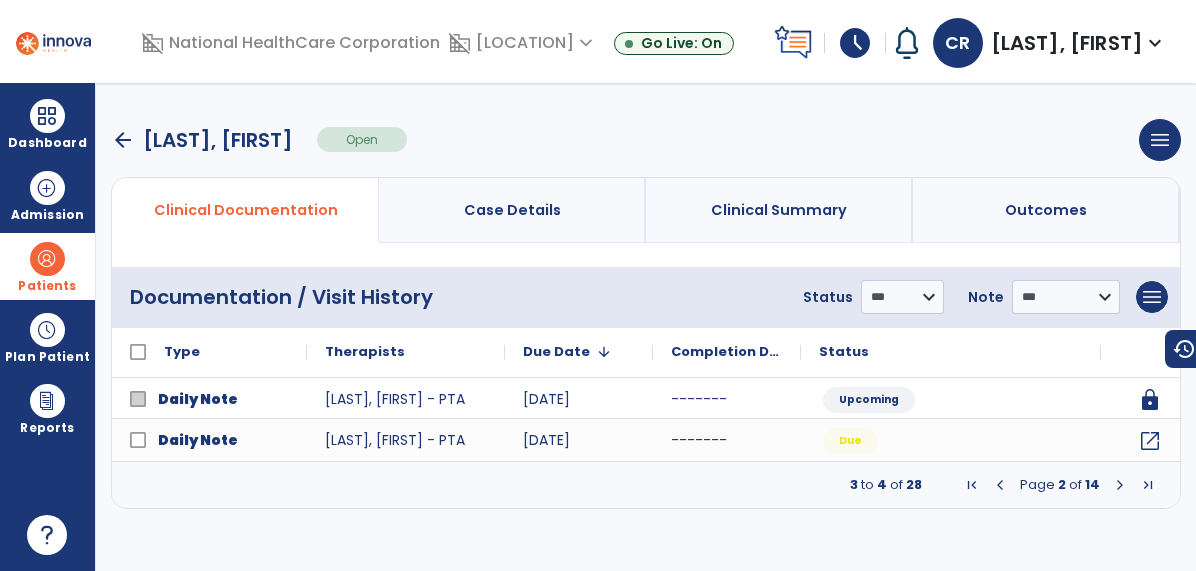click at bounding box center [1120, 485] 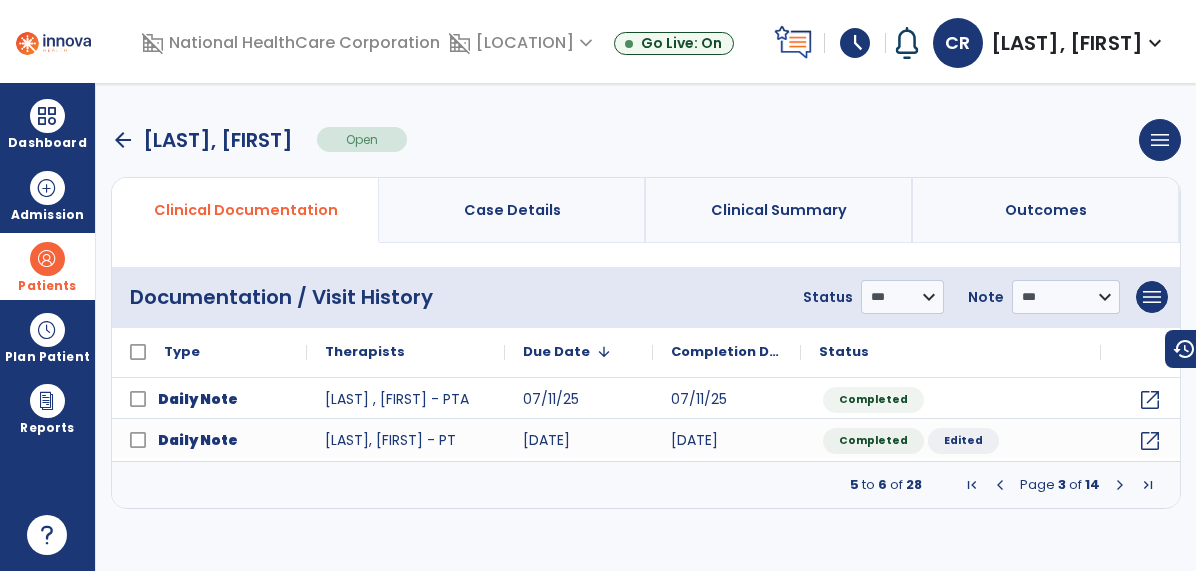 click at bounding box center [1120, 485] 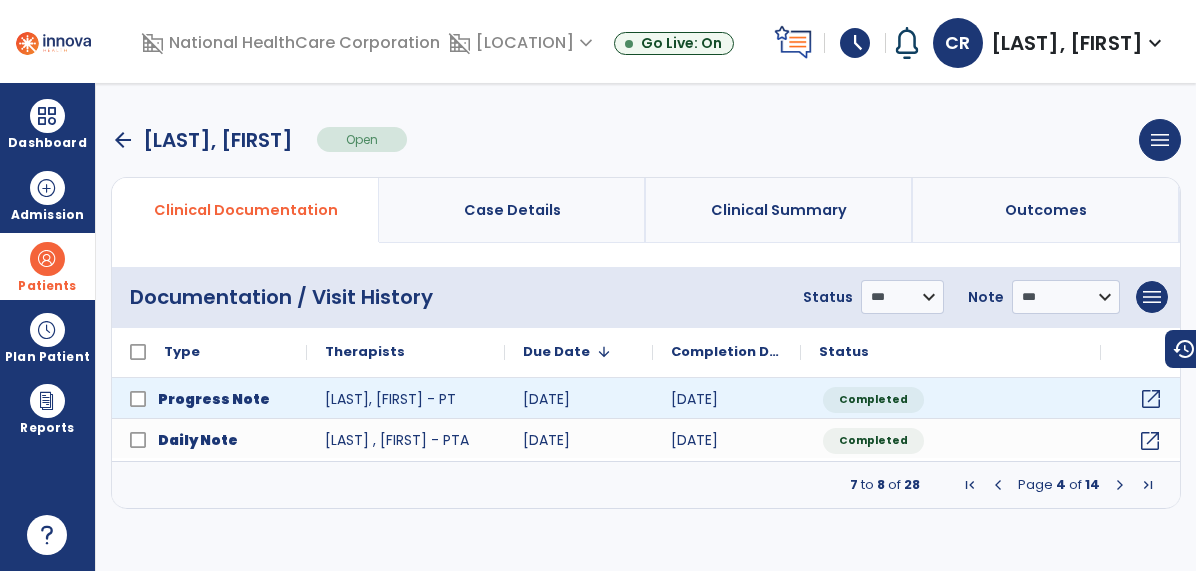 click on "open_in_new" 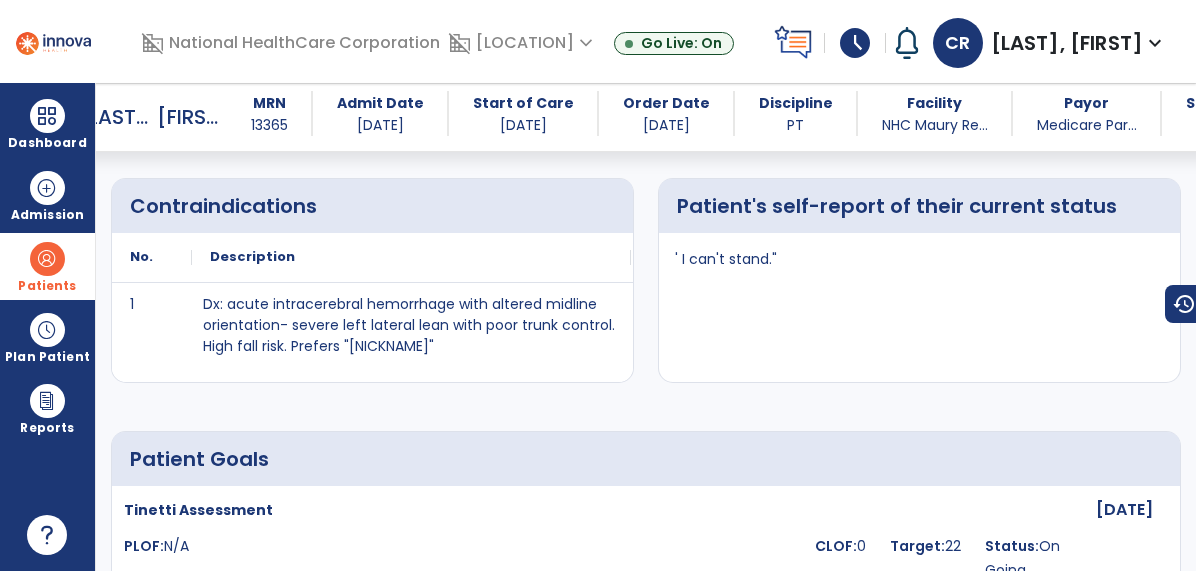 scroll, scrollTop: 0, scrollLeft: 0, axis: both 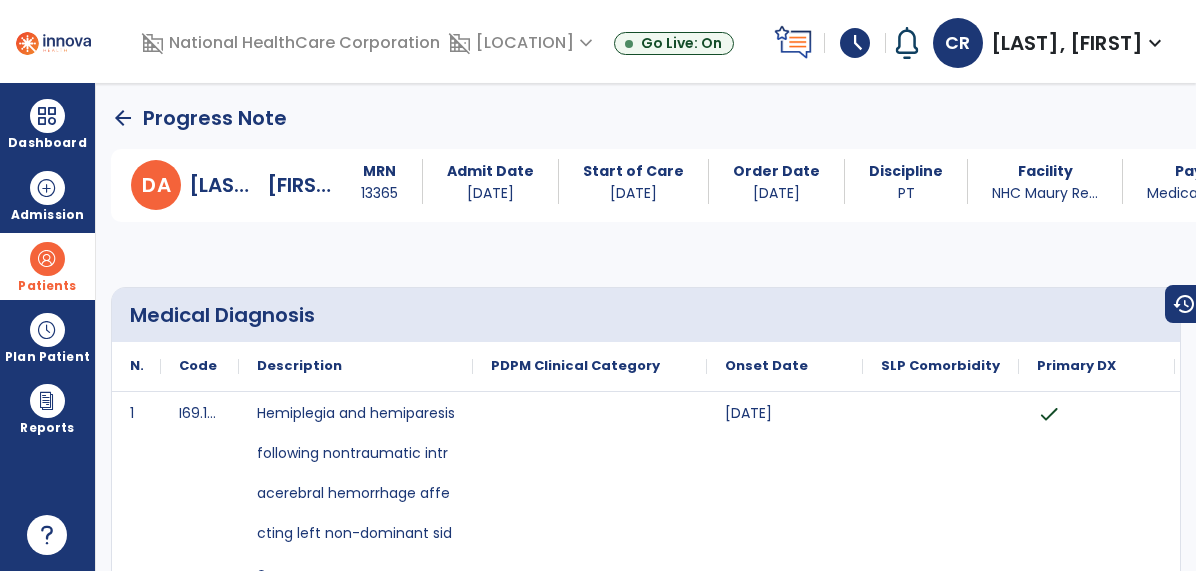 click on "arrow_back" 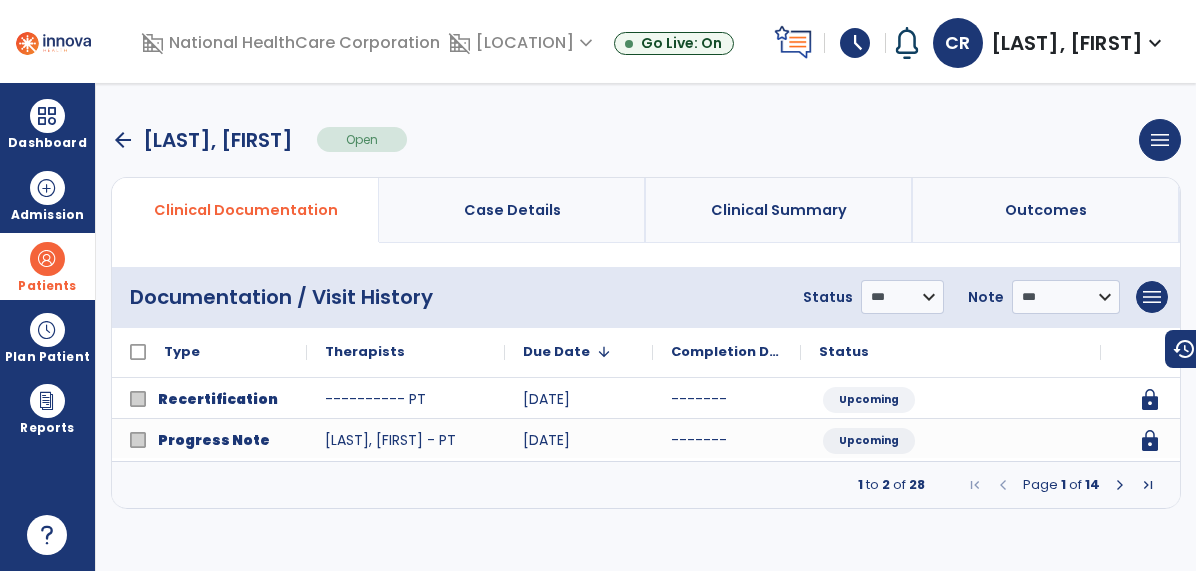 click on "arrow_back" at bounding box center [123, 140] 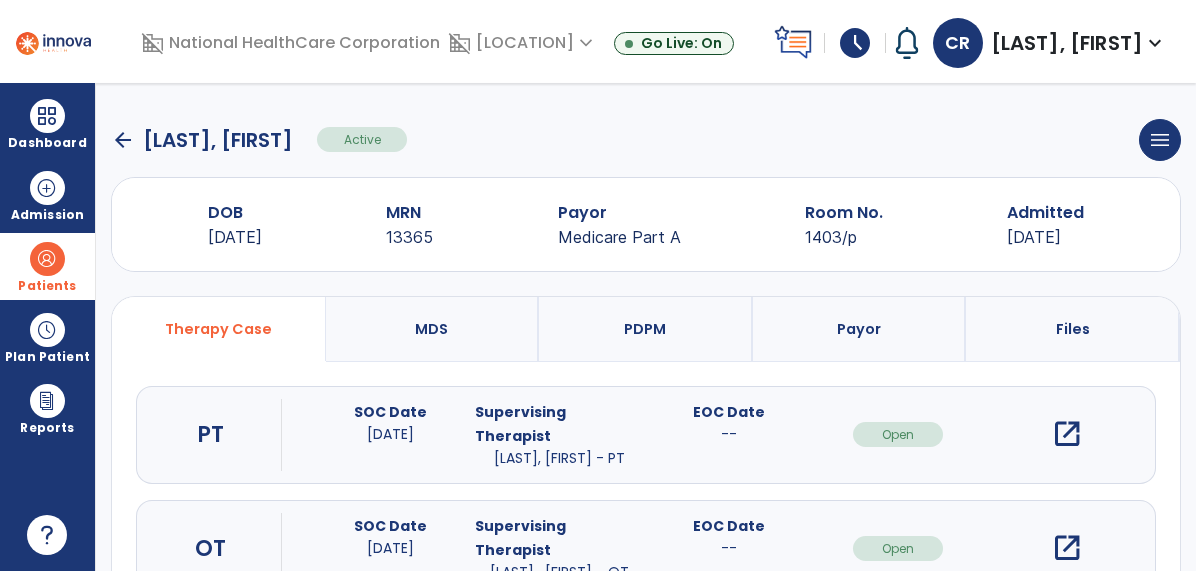click on "open_in_new" at bounding box center (1067, 434) 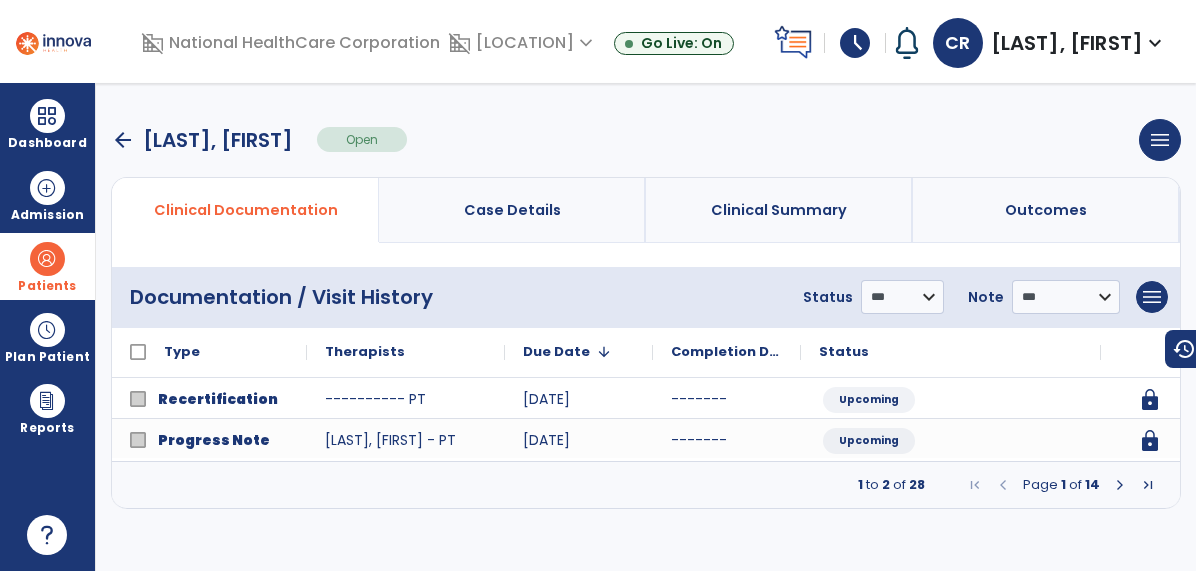 click at bounding box center (1120, 485) 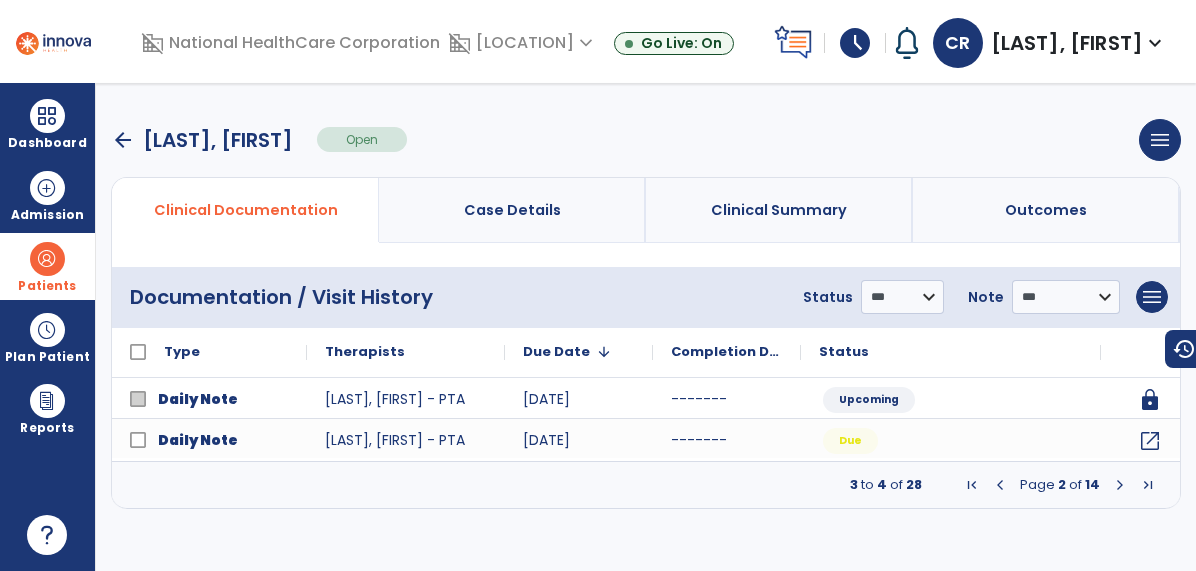 click at bounding box center (1120, 485) 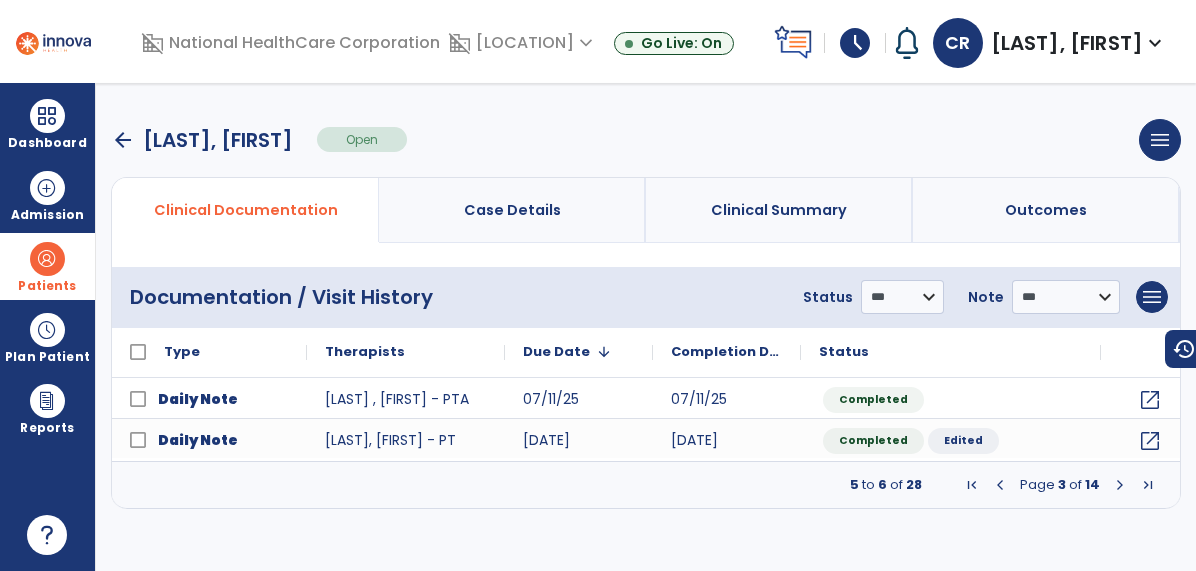 click at bounding box center (1120, 485) 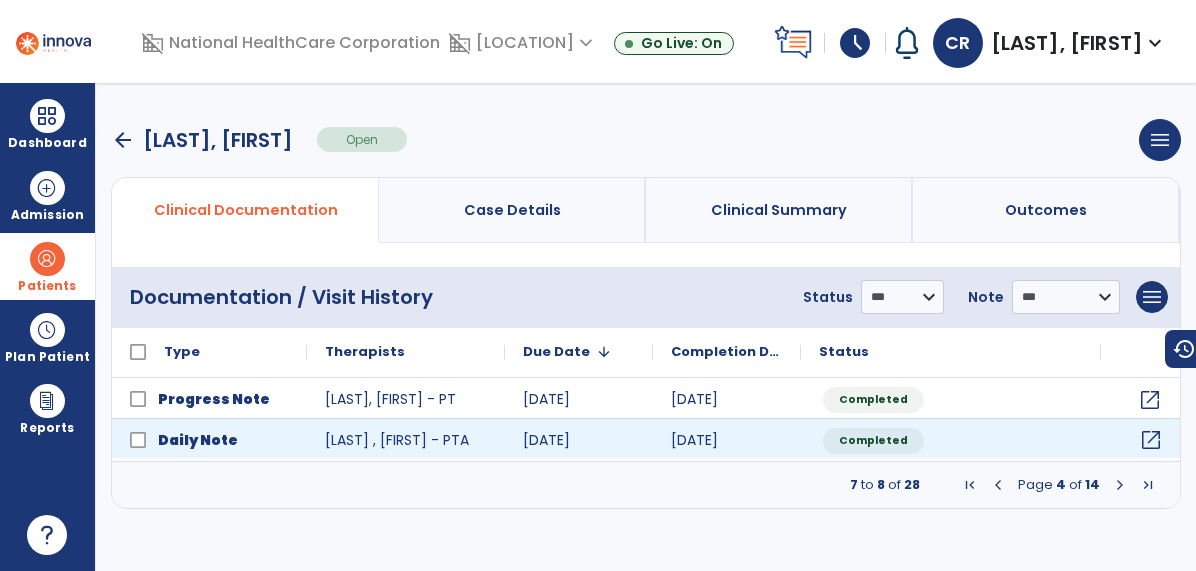 click on "open_in_new" 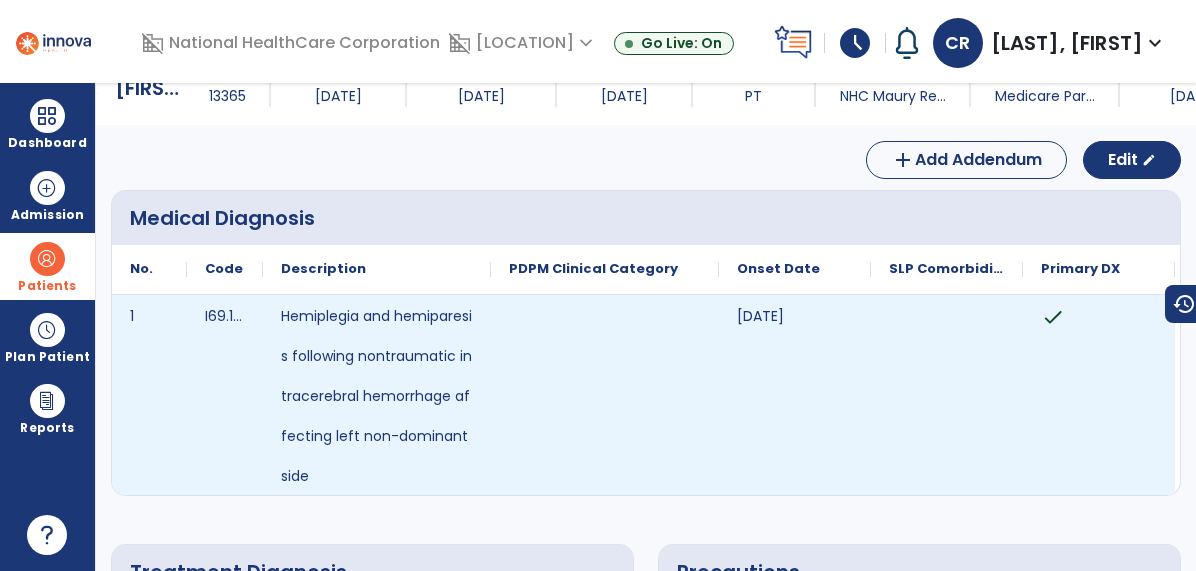 scroll, scrollTop: 0, scrollLeft: 0, axis: both 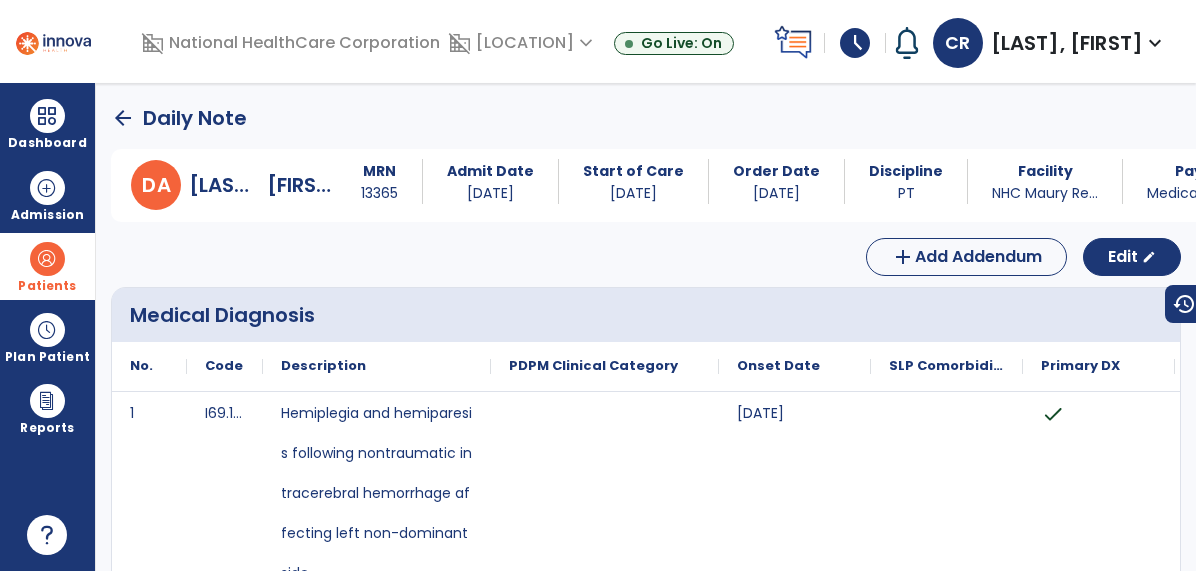 click on "arrow_back" 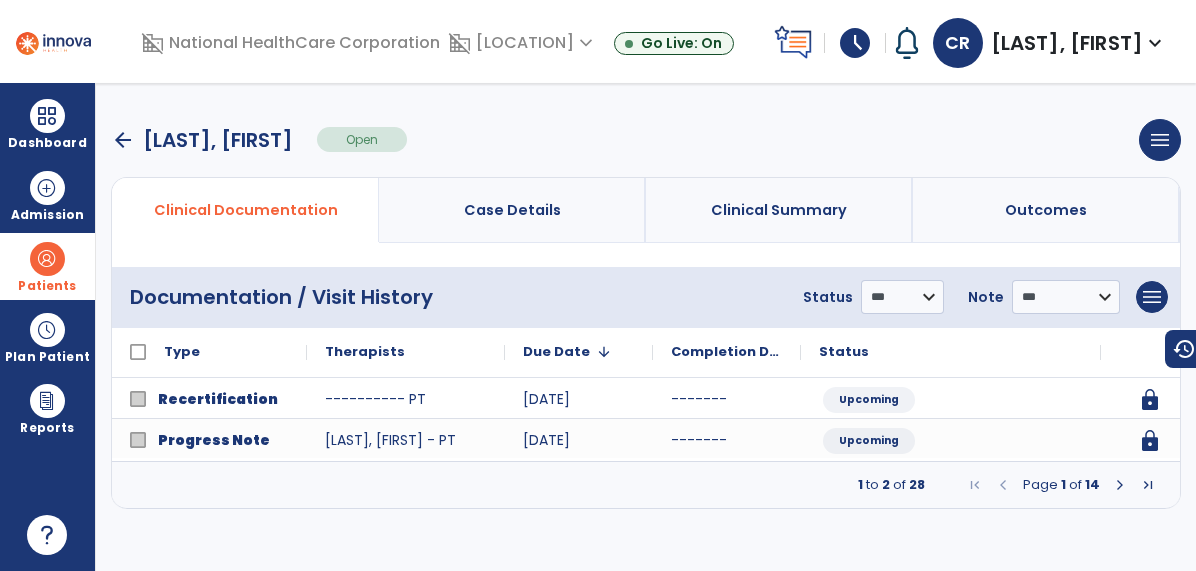 click on "arrow_back" at bounding box center (123, 140) 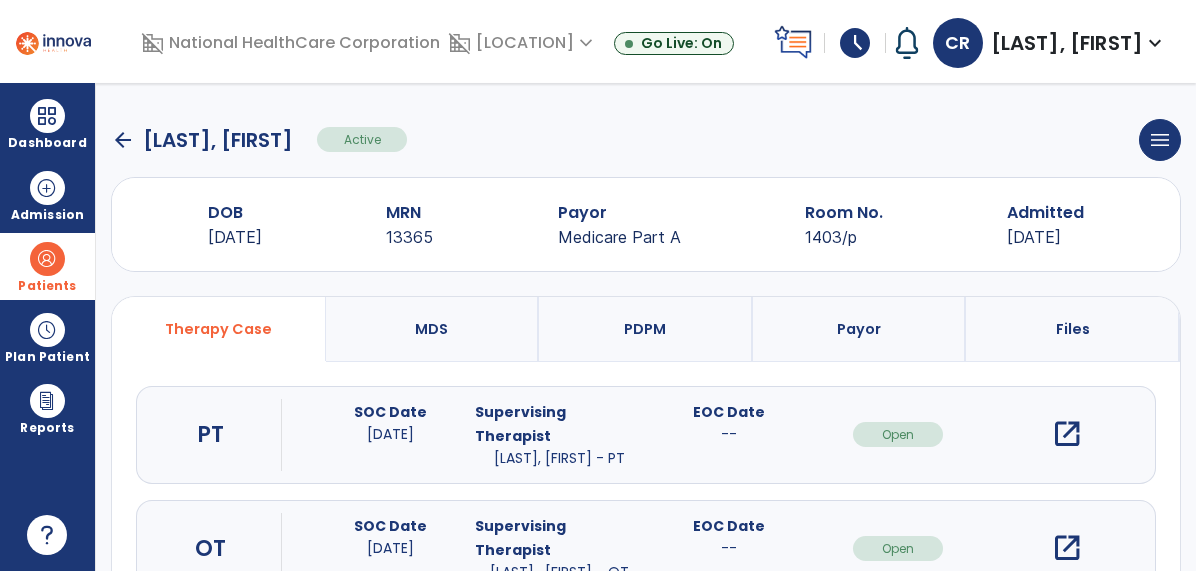 click on "arrow_back" 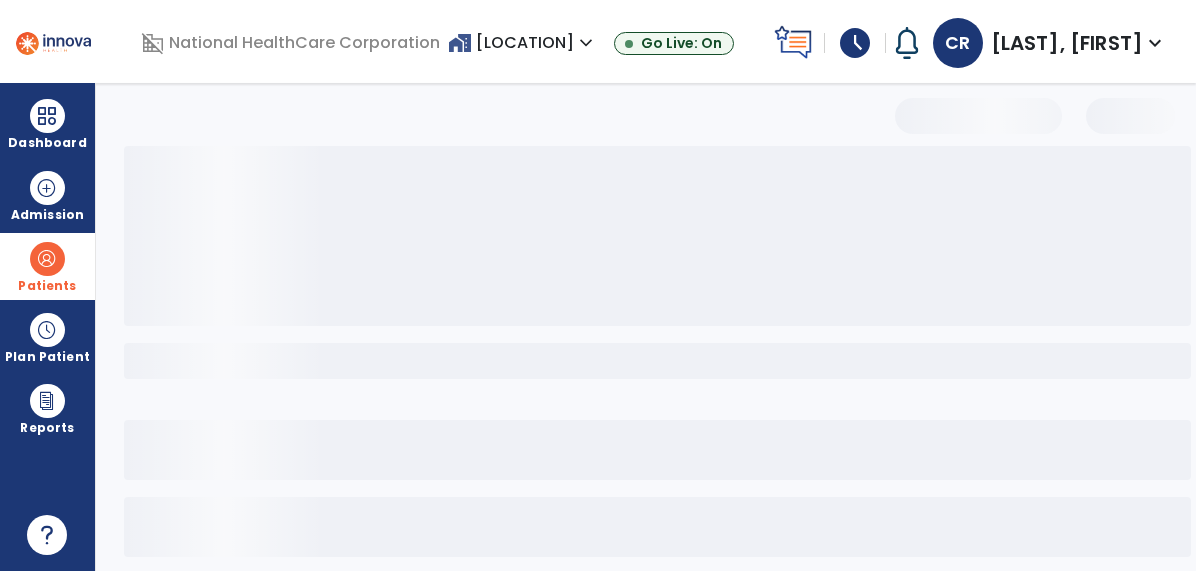 select on "***" 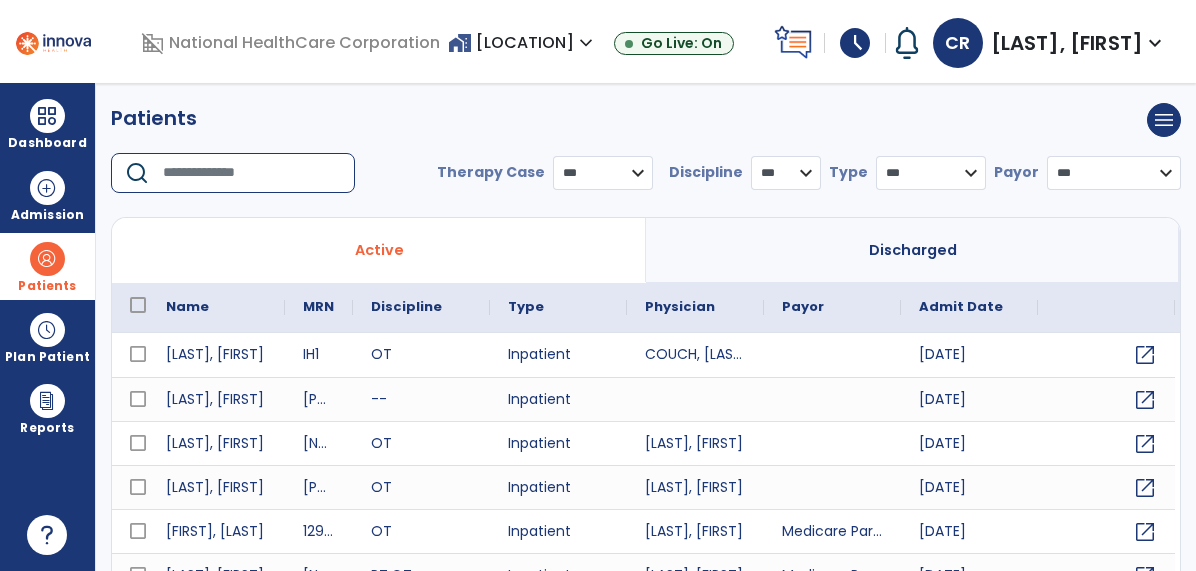 click at bounding box center (252, 173) 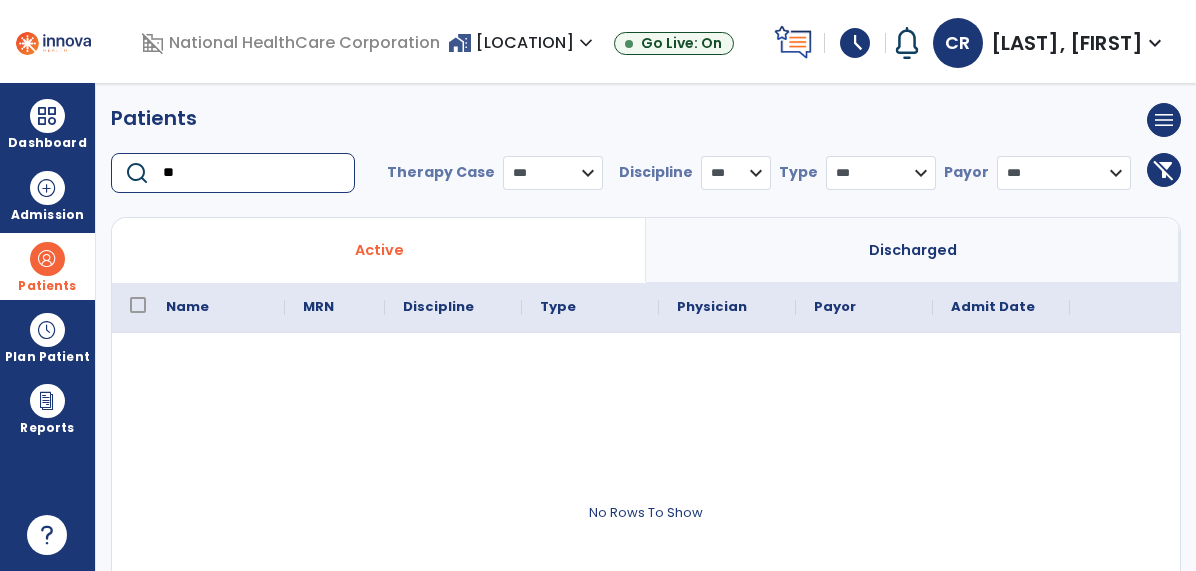 click on "**" at bounding box center [252, 173] 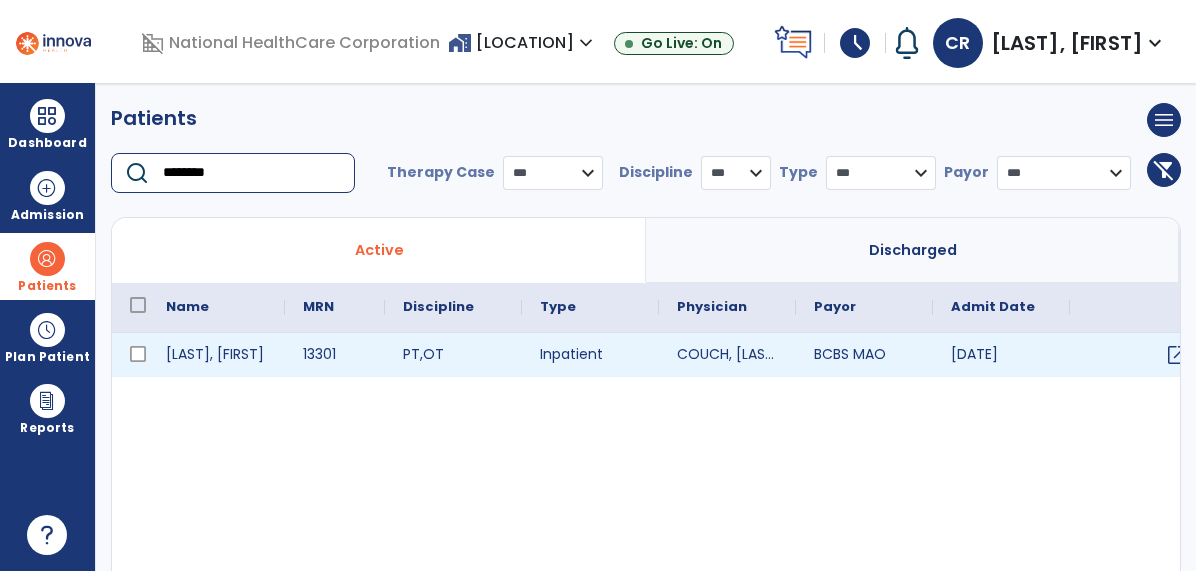 type on "********" 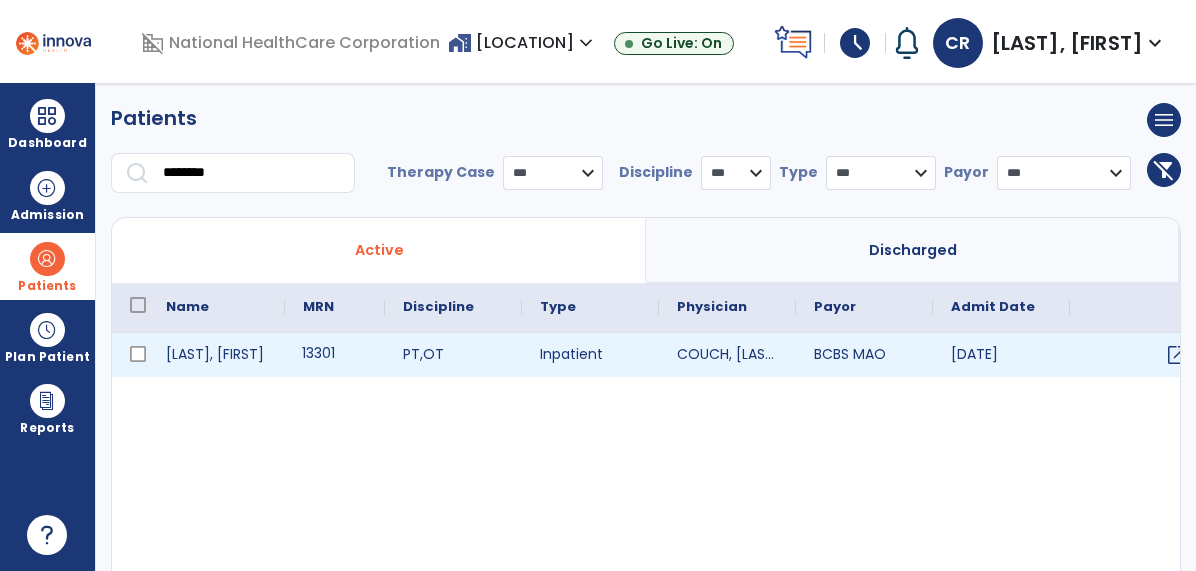 click on "13301" at bounding box center (335, 355) 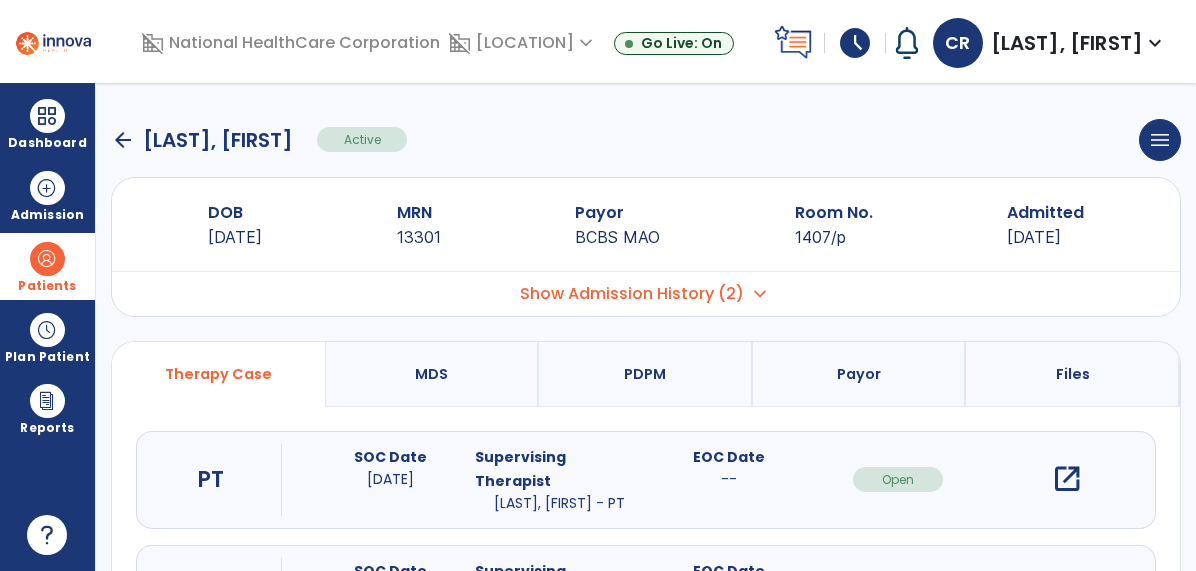 click on "open_in_new" at bounding box center (1067, 479) 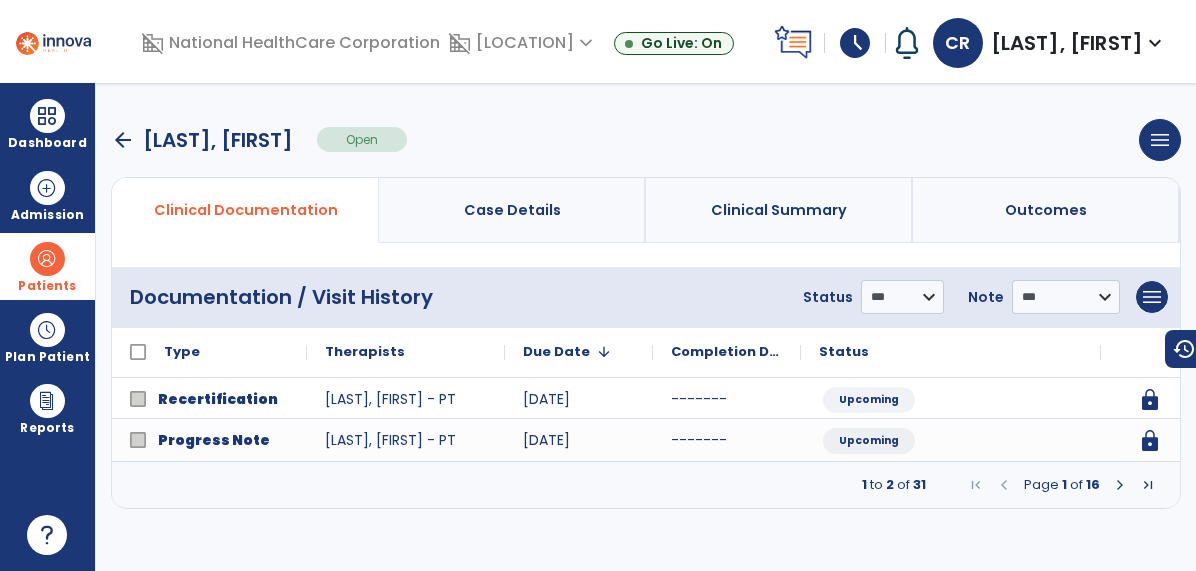 click at bounding box center (1120, 485) 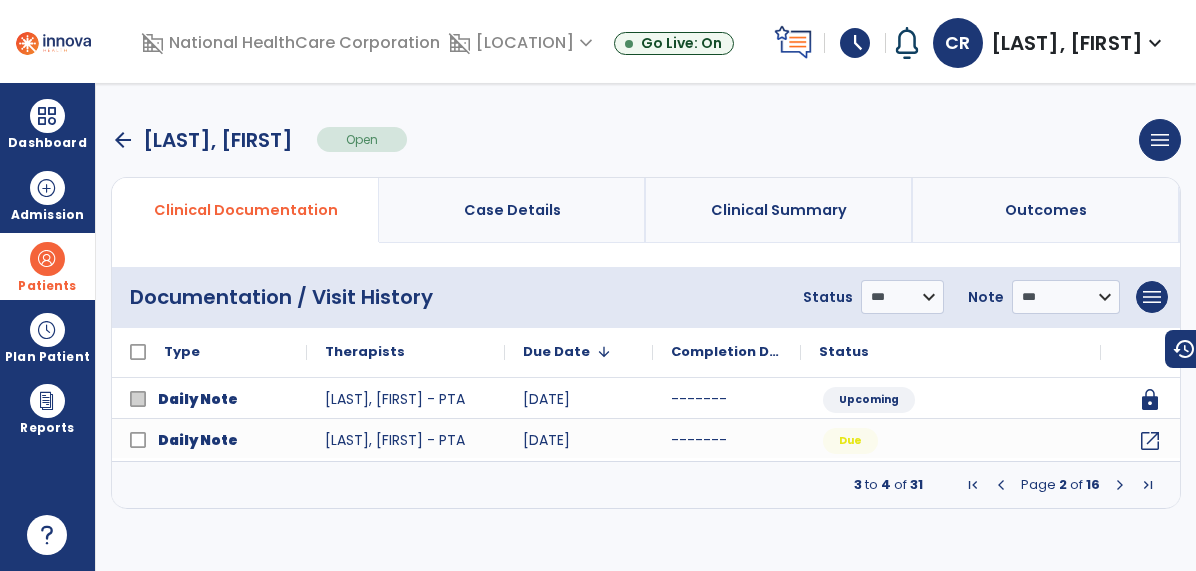 click at bounding box center (1120, 485) 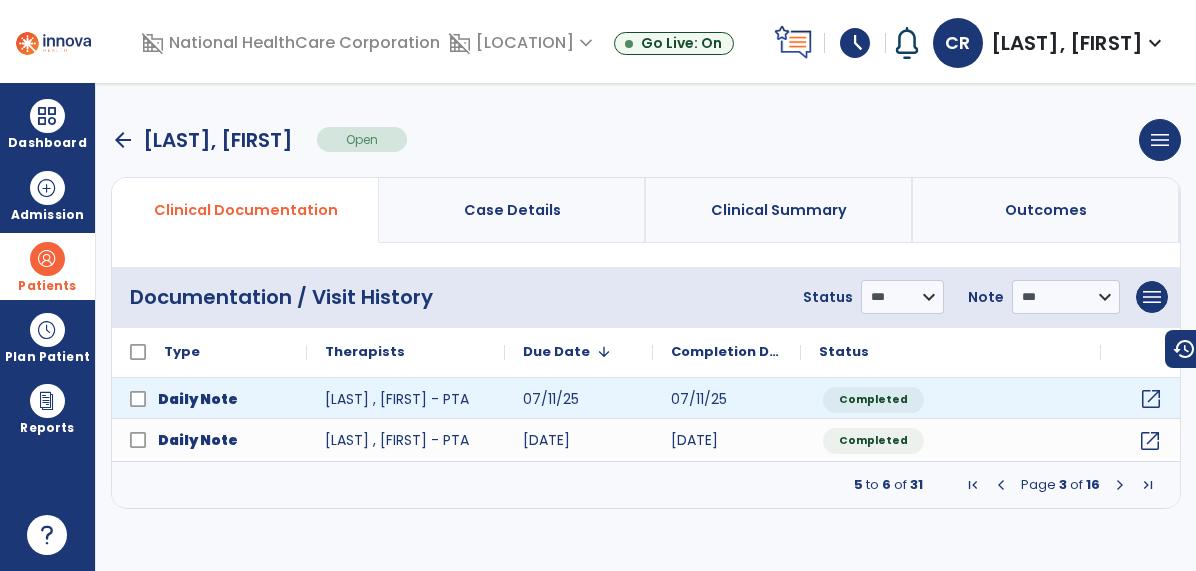 click on "open_in_new" 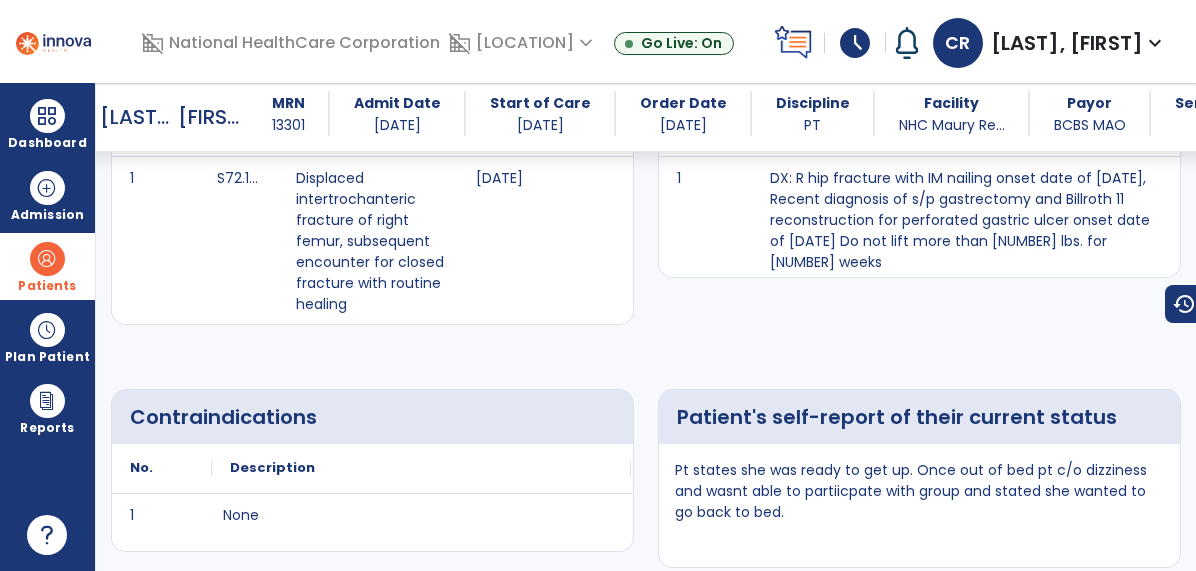 scroll, scrollTop: 0, scrollLeft: 0, axis: both 